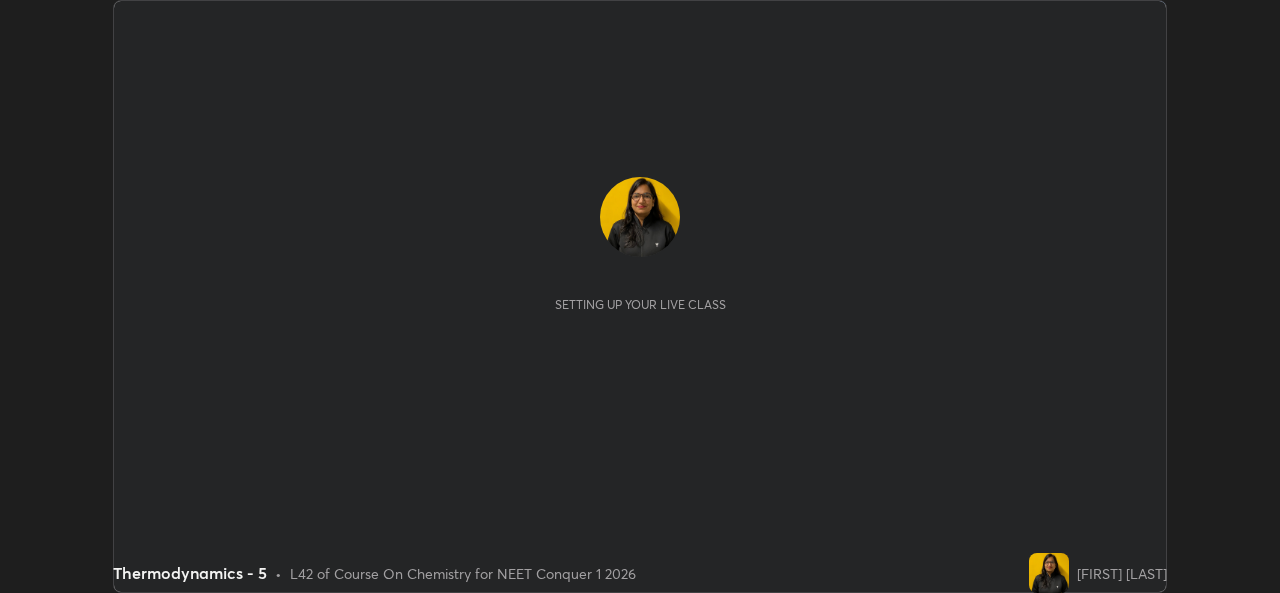 scroll, scrollTop: 0, scrollLeft: 0, axis: both 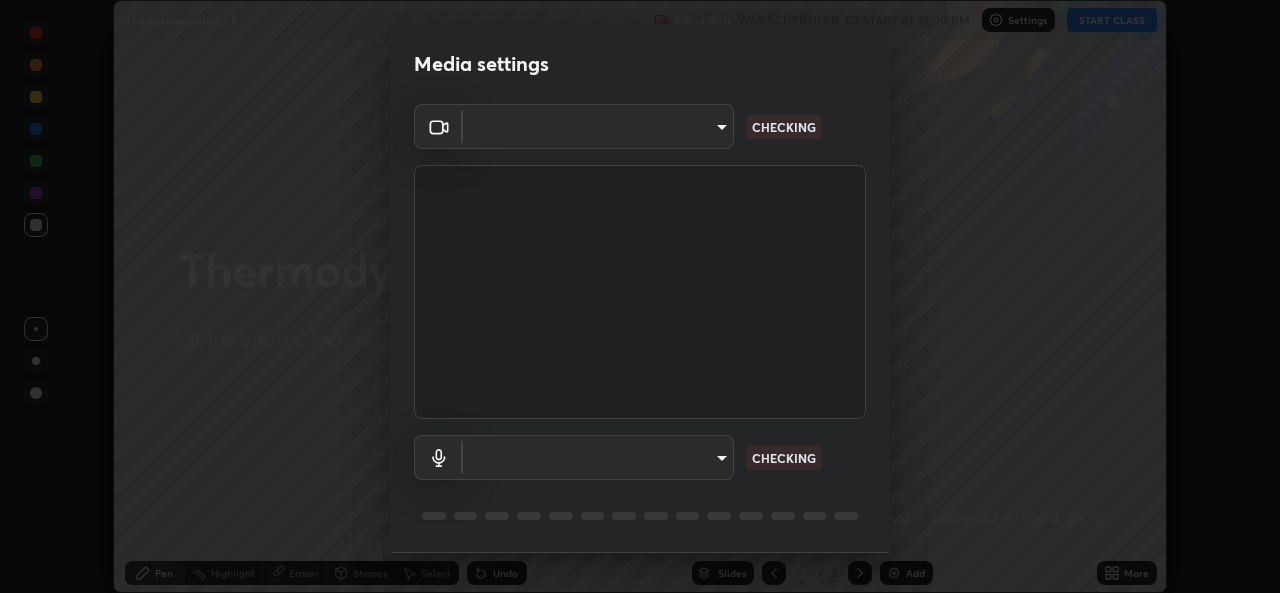 type on "[HASH]" 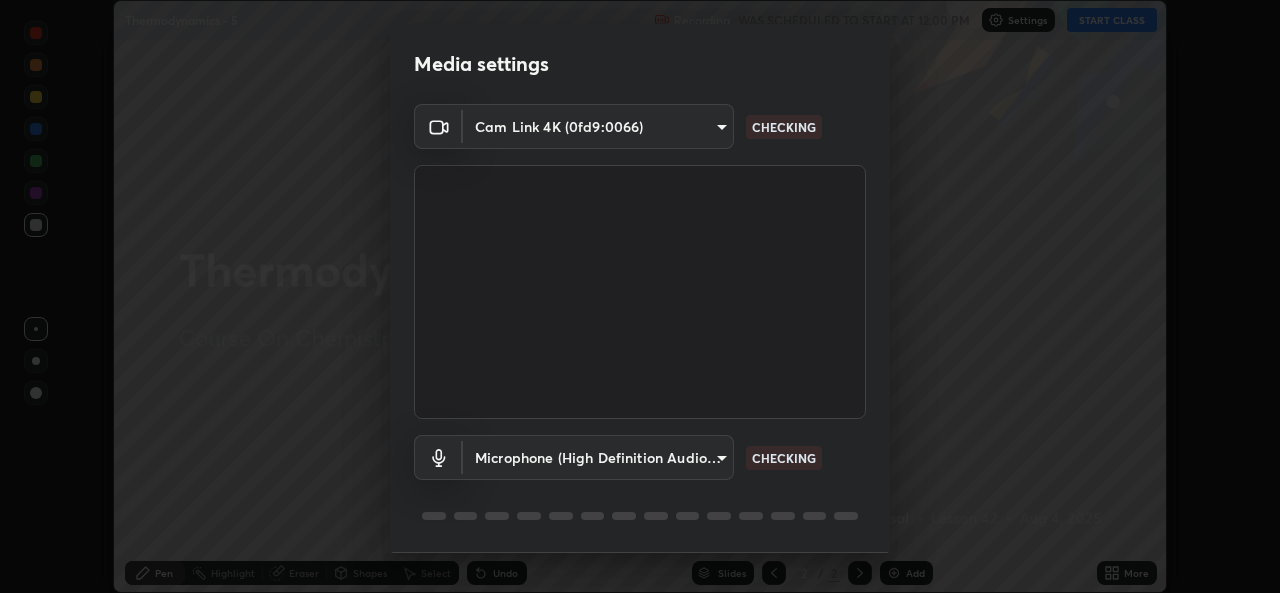 scroll, scrollTop: 63, scrollLeft: 0, axis: vertical 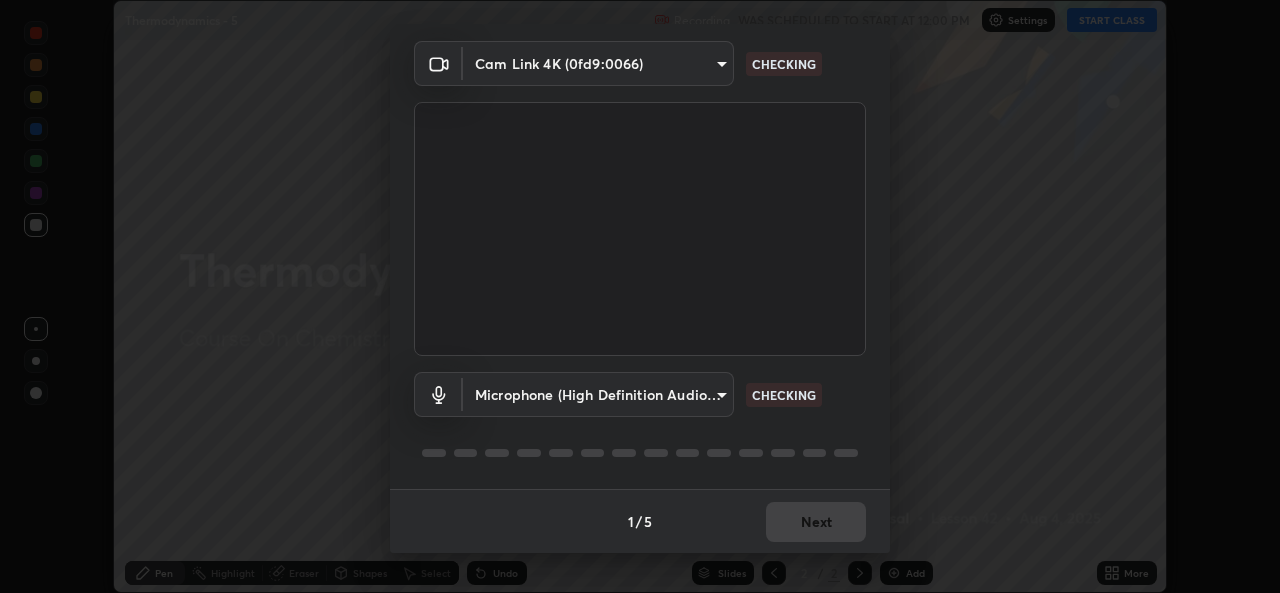 click on "Erase all Thermodynamics - 5 Recording WAS SCHEDULED TO START AT  12:00 PM Settings START CLASS Setting up your live class Thermodynamics - 5 • L42 of Course On Chemistry for NEET Conquer 1 2026 [FIRST] [LAST] Pen Highlight Eraser Shapes Select Undo Slides 2 / 2 Add More No doubts shared Encourage your learners to ask a doubt for better clarity Report an issue Reason for reporting Buffering Chat not working Audio - Video sync issue Educator video quality low ​ Attach an image Report Media settings Cam Link 4K ([HASH]) a83bb134842fd6c46cae91b6313aa5efba961fee809e7364c6ef7c36ed00ea69 CHECKING Microphone (High Definition Audio Device) [HASH] CHECKING 1 / 5 Next" at bounding box center (640, 296) 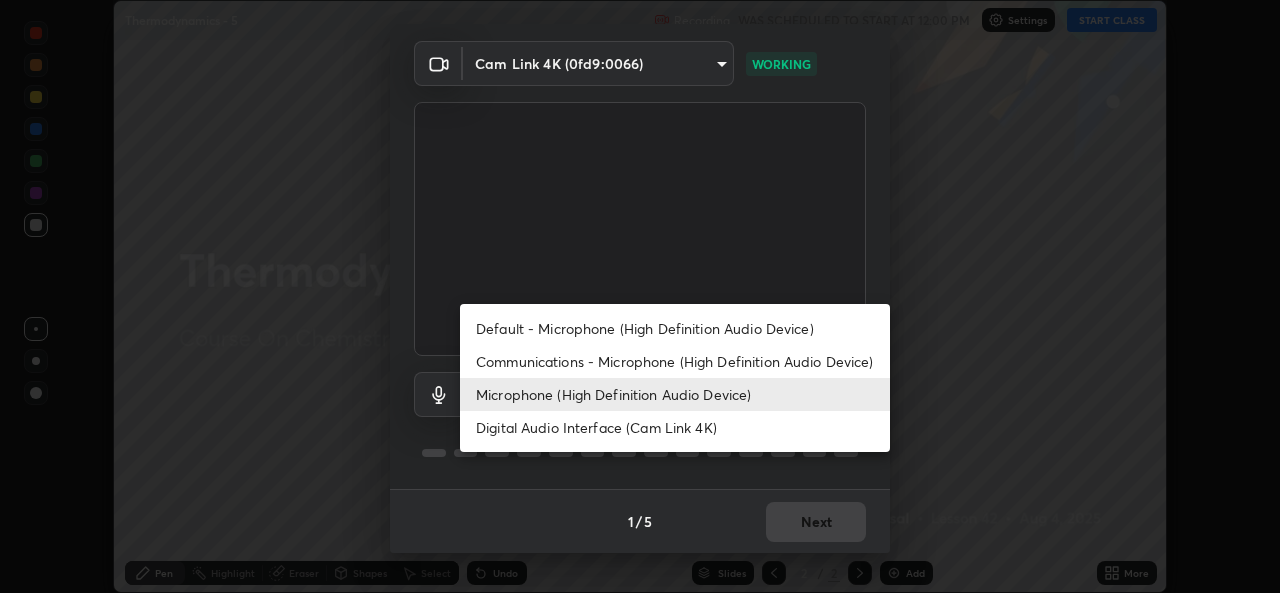 click on "Default - Microphone (High Definition Audio Device)" at bounding box center [675, 328] 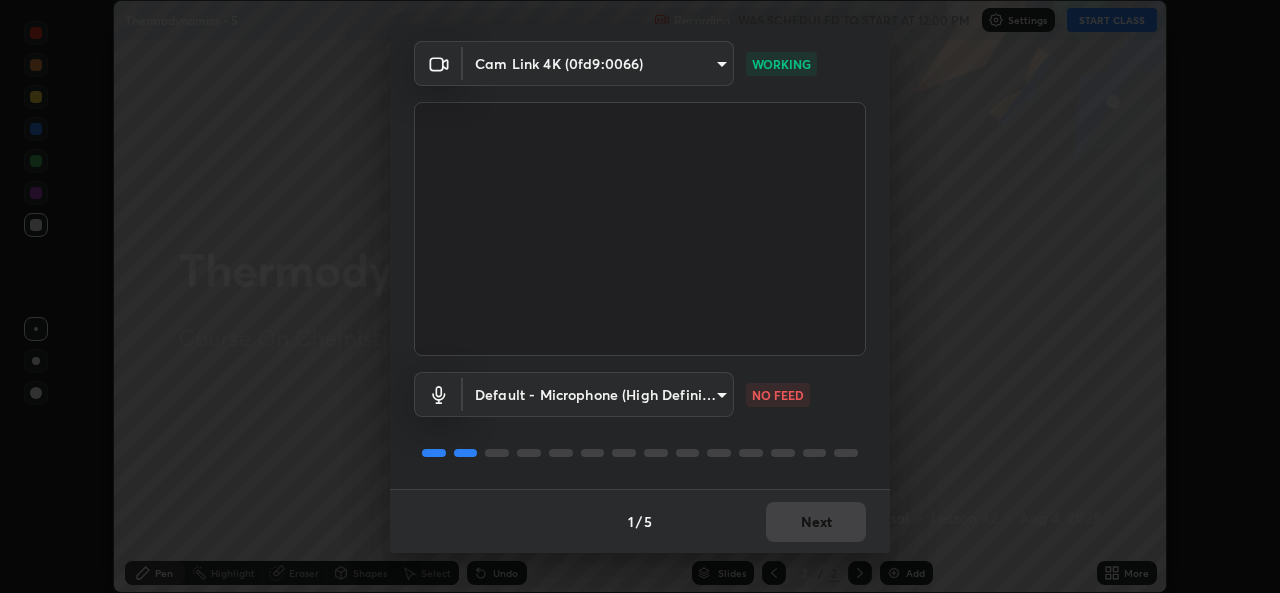 click on "Erase all Thermodynamics - 5 Recording WAS SCHEDULED TO START AT  12:00 PM Settings START CLASS Setting up your live class Thermodynamics - 5 • L42 of Course On Chemistry for NEET Conquer 1 2026 [FIRST] [LAST] Pen Highlight Eraser Shapes Select Undo Slides 2 / 2 Add More No doubts shared Encourage your learners to ask a doubt for better clarity Report an issue Reason for reporting Buffering Chat not working Audio - Video sync issue Educator video quality low ​ Attach an image Report Media settings Cam Link 4K ([HASH]) a83bb134842fd6c46cae91b6313aa5efba961fee809e7364c6ef7c36ed00ea69 WORKING Default - Microphone (High Definition Audio Device) default NO FEED 1 / 5 Next" at bounding box center (640, 296) 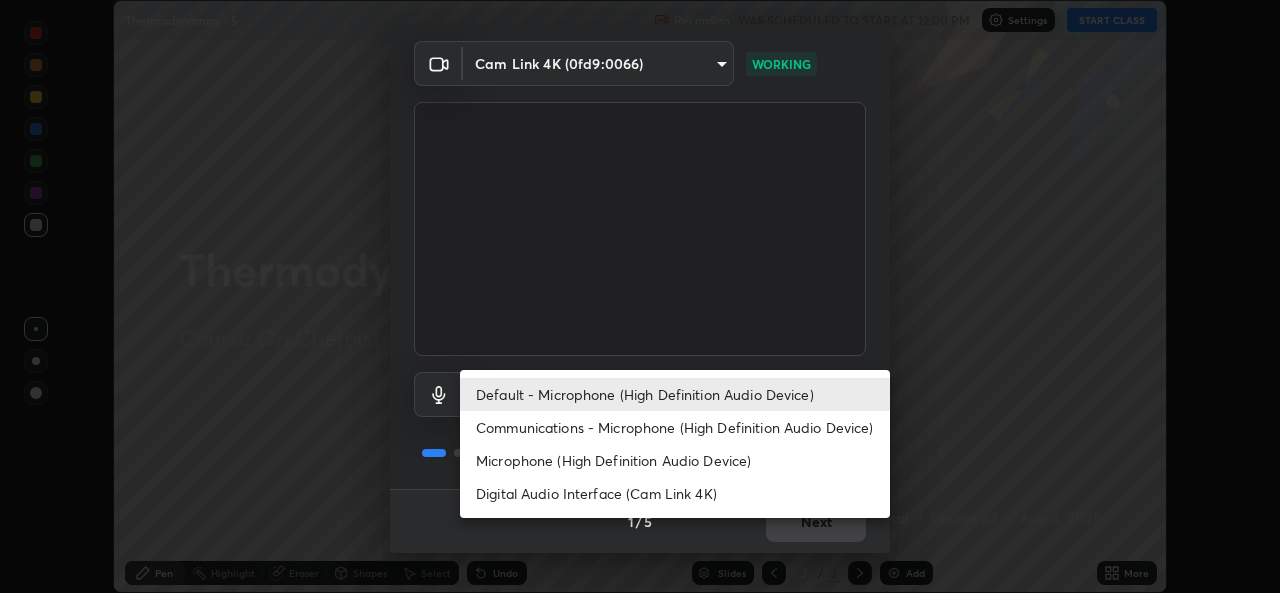 click on "Microphone (High Definition Audio Device)" at bounding box center (675, 460) 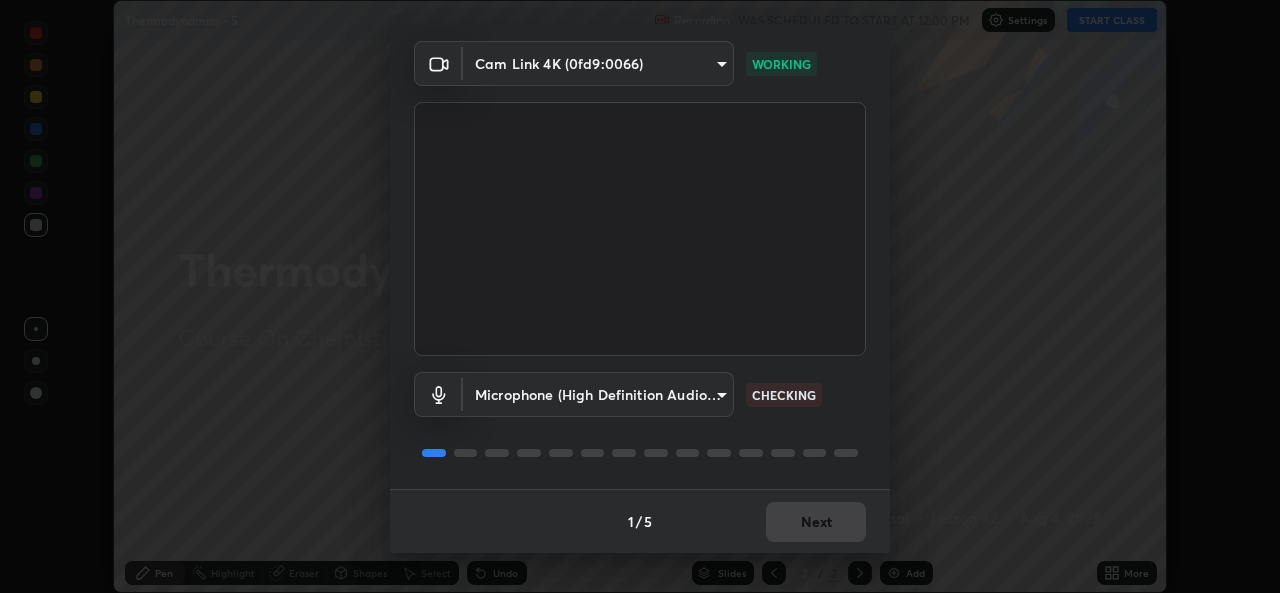type on "[HASH]" 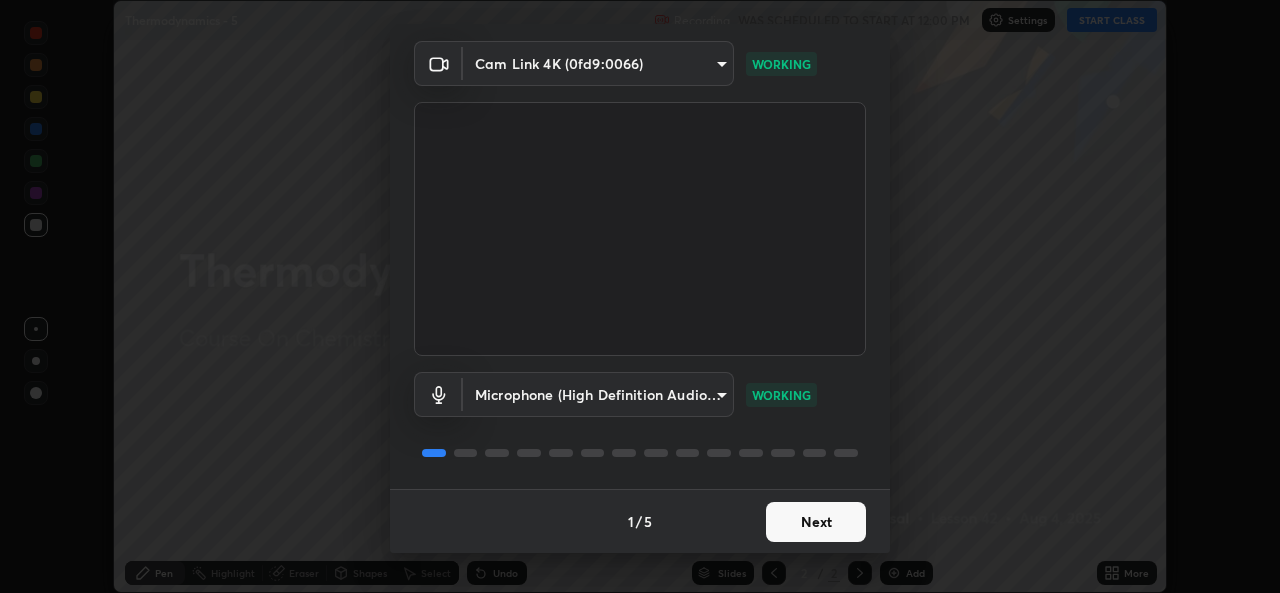 click on "Next" at bounding box center [816, 522] 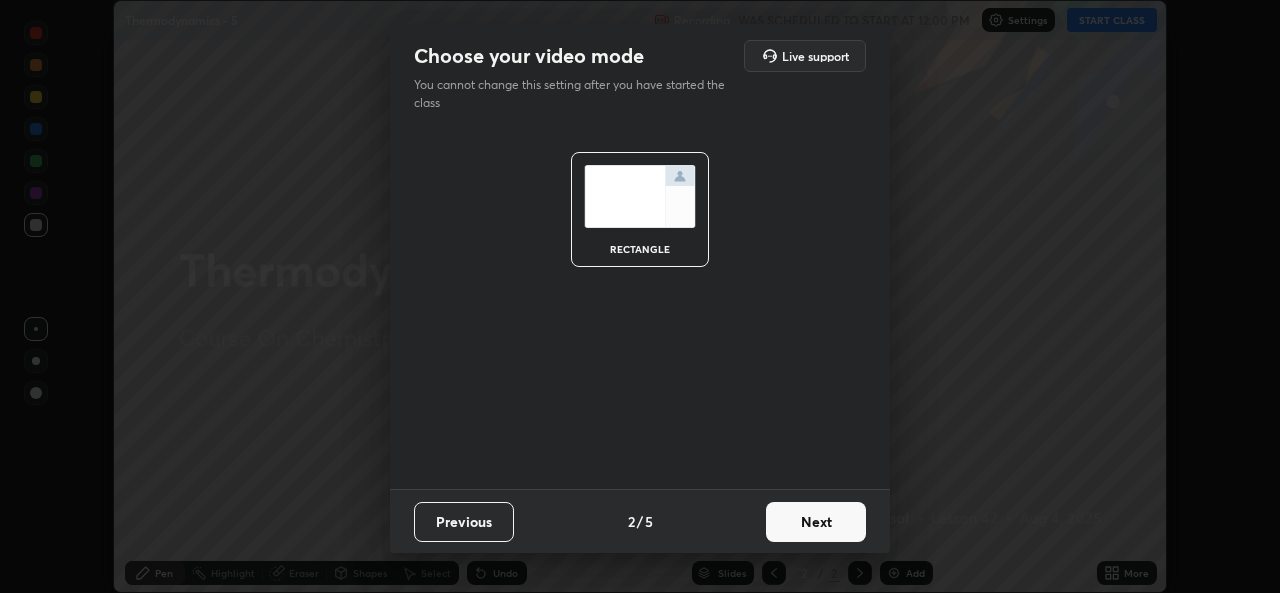 click on "Next" at bounding box center (816, 522) 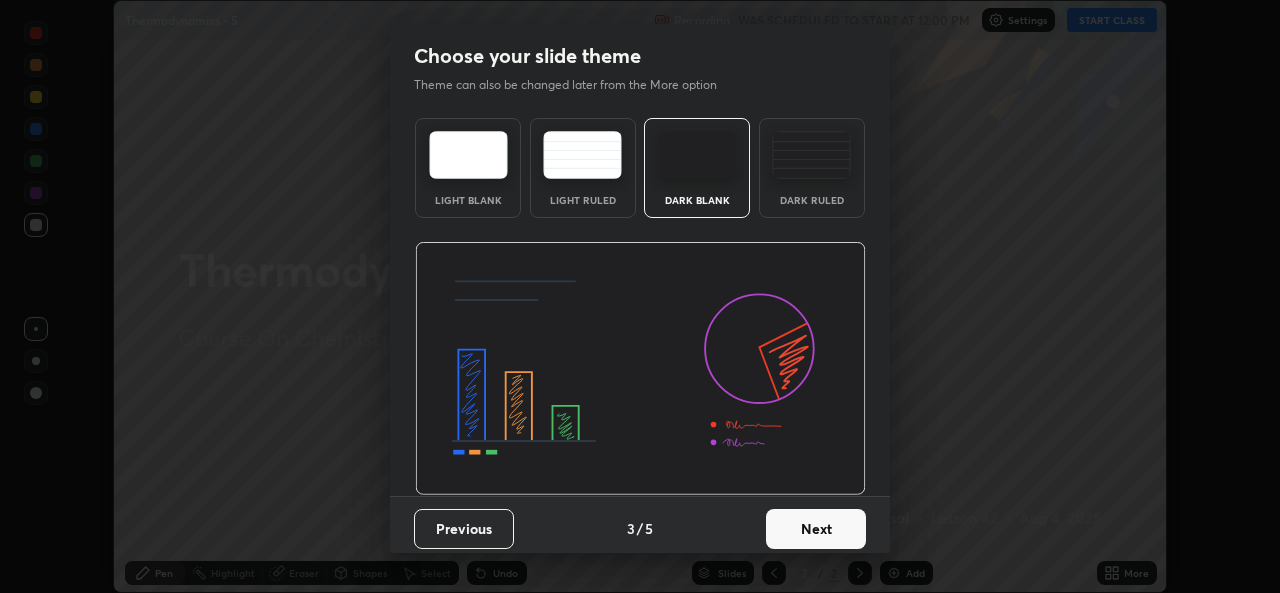 click on "Next" at bounding box center [816, 529] 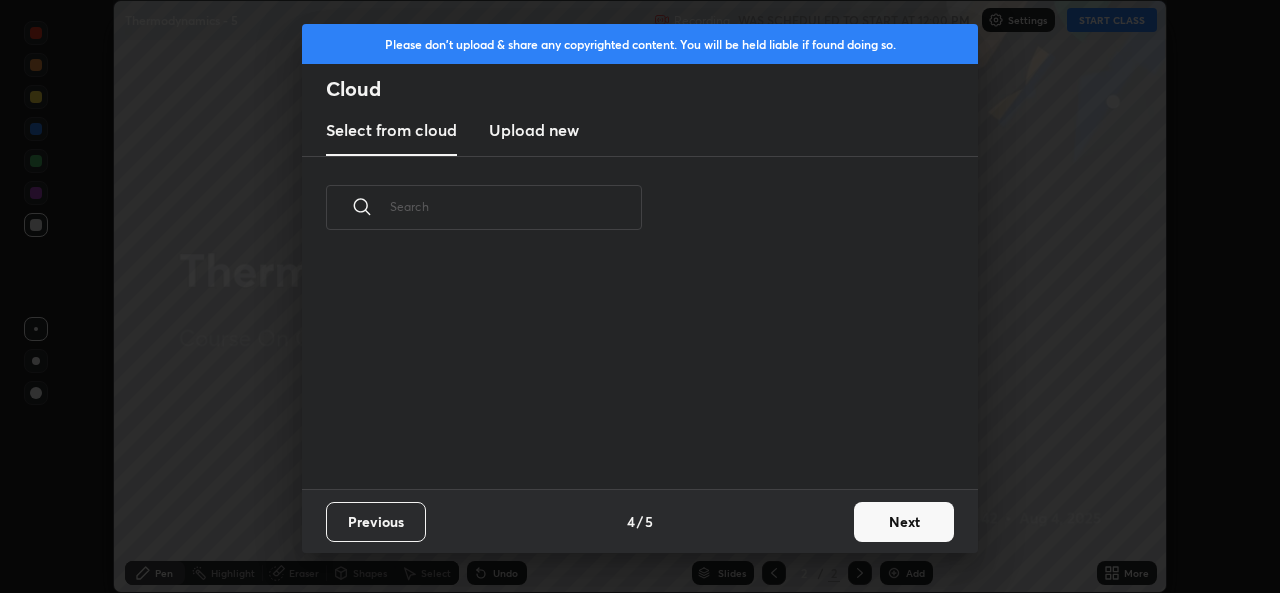click on "Previous 4 / 5 Next" at bounding box center (640, 521) 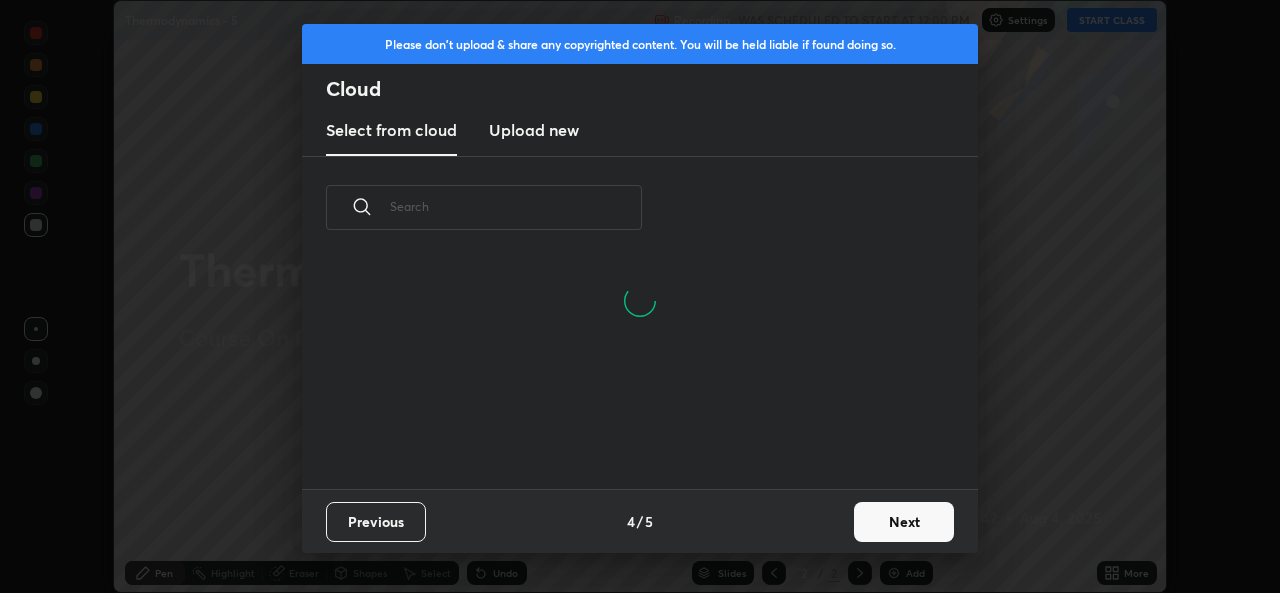 click on "Next" at bounding box center [904, 522] 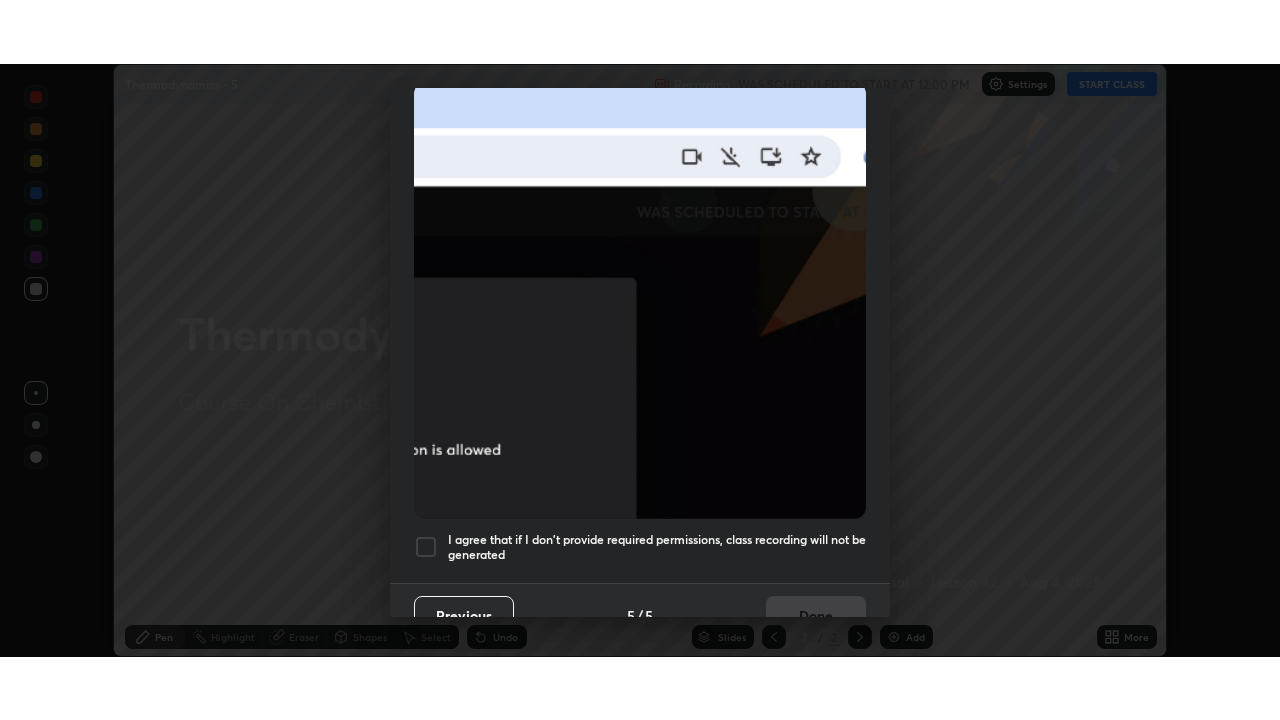 scroll, scrollTop: 471, scrollLeft: 0, axis: vertical 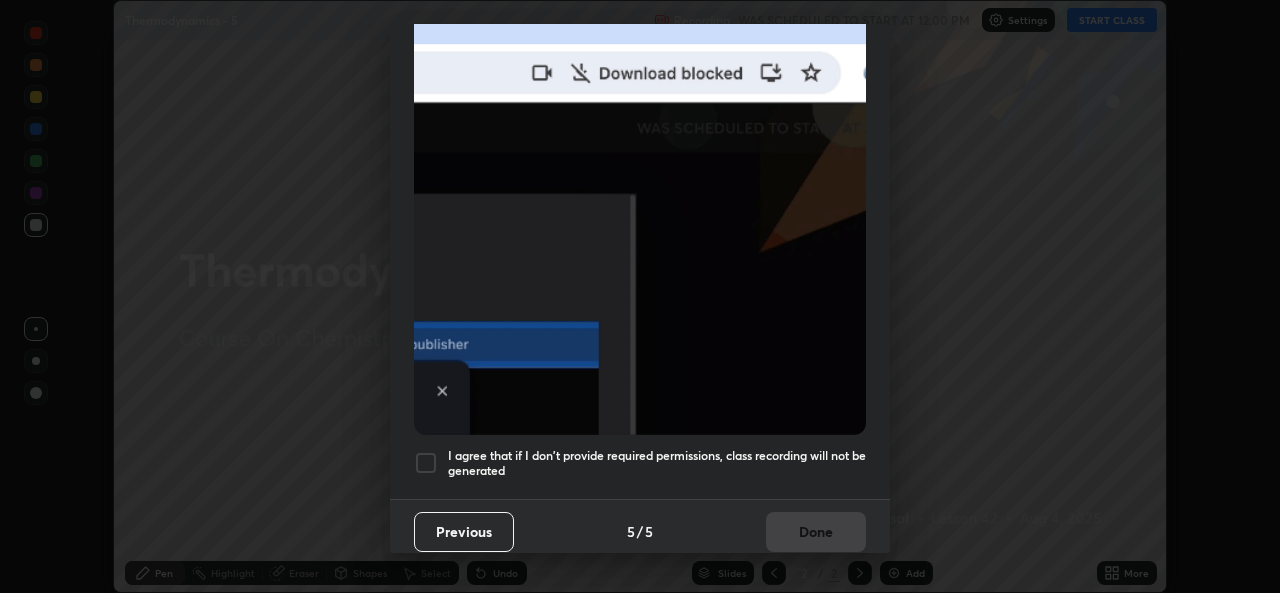 click on "I agree that if I don't provide required permissions, class recording will not be generated" at bounding box center (640, 463) 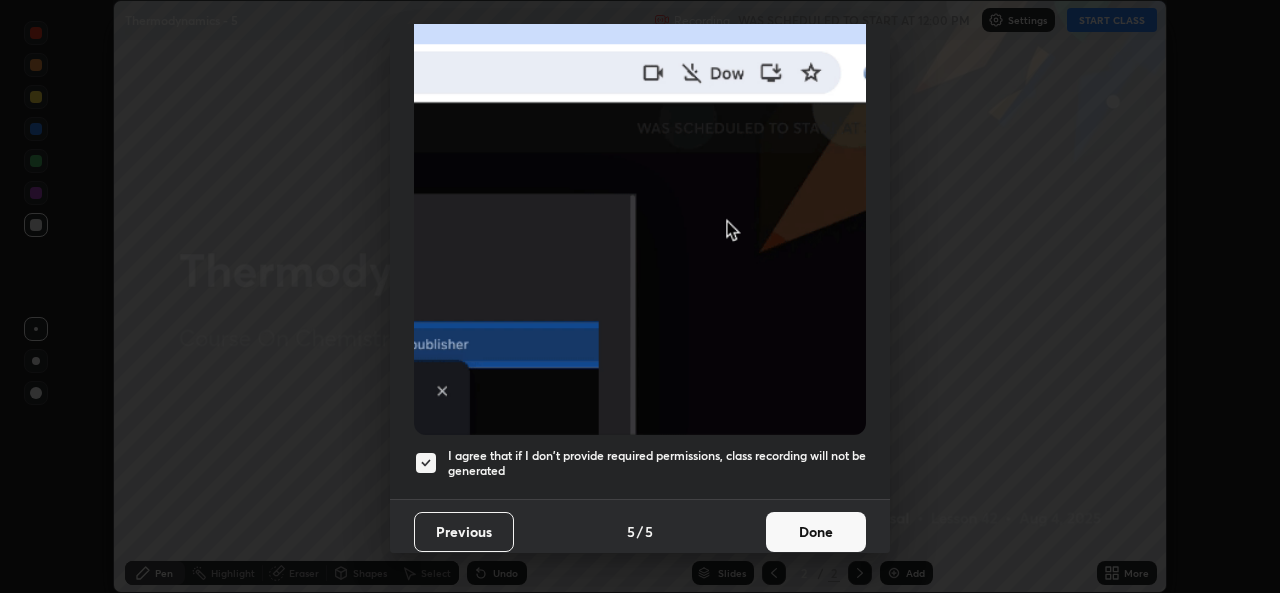 click on "Done" at bounding box center (816, 532) 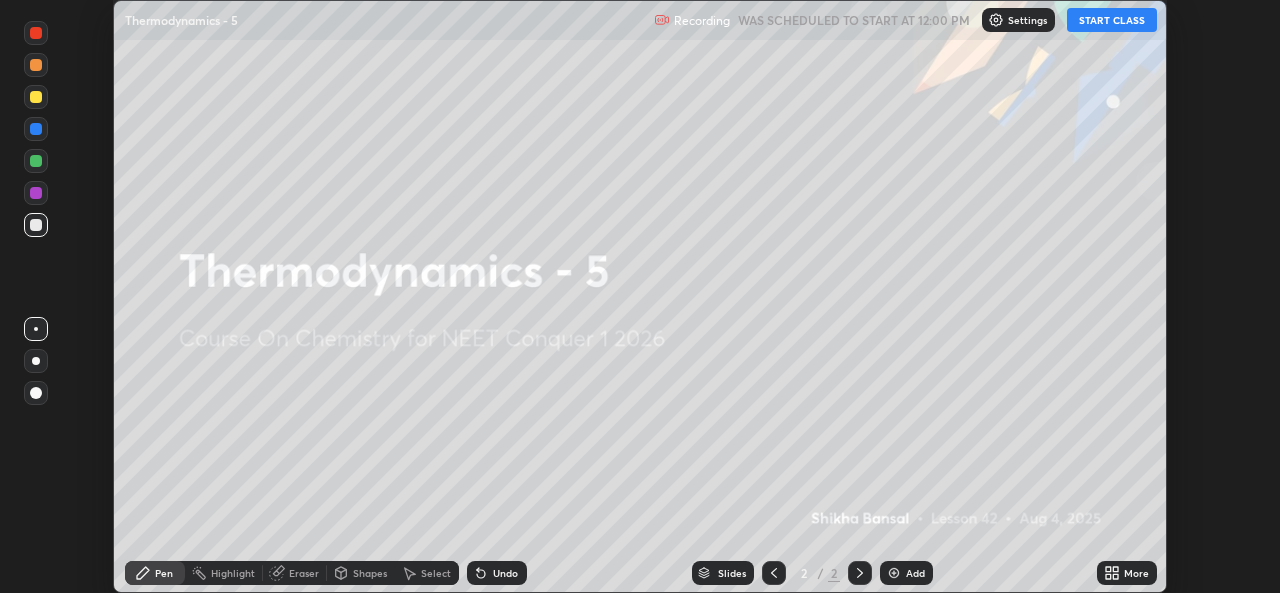 click on "START CLASS" at bounding box center (1112, 20) 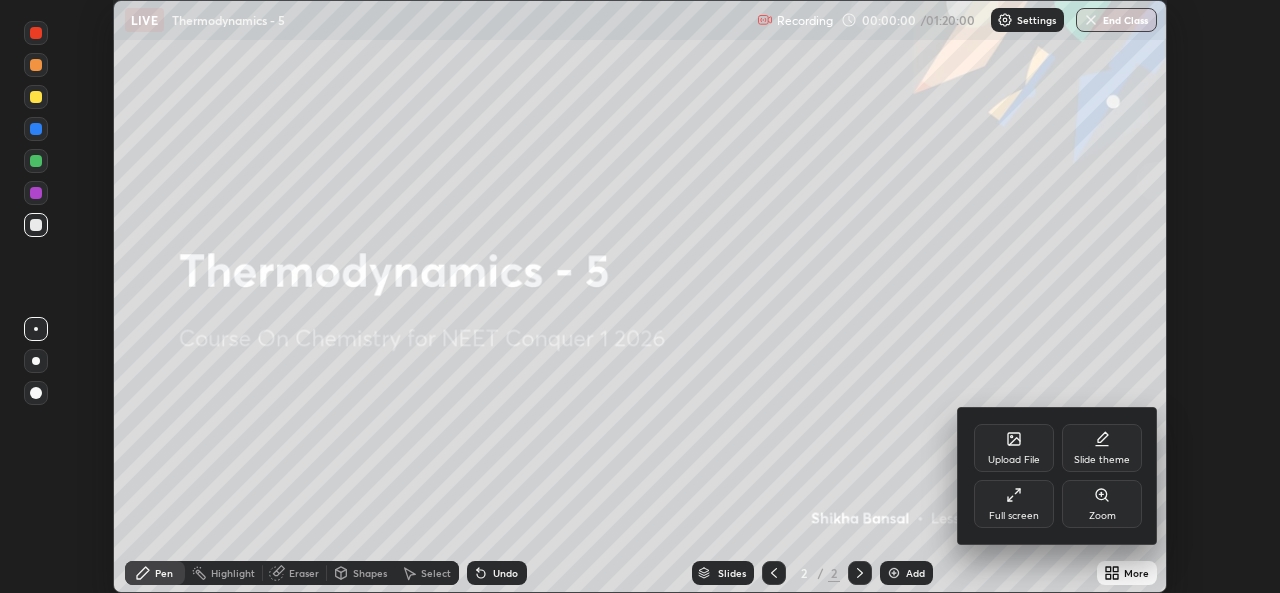 click on "Full screen" at bounding box center [1014, 504] 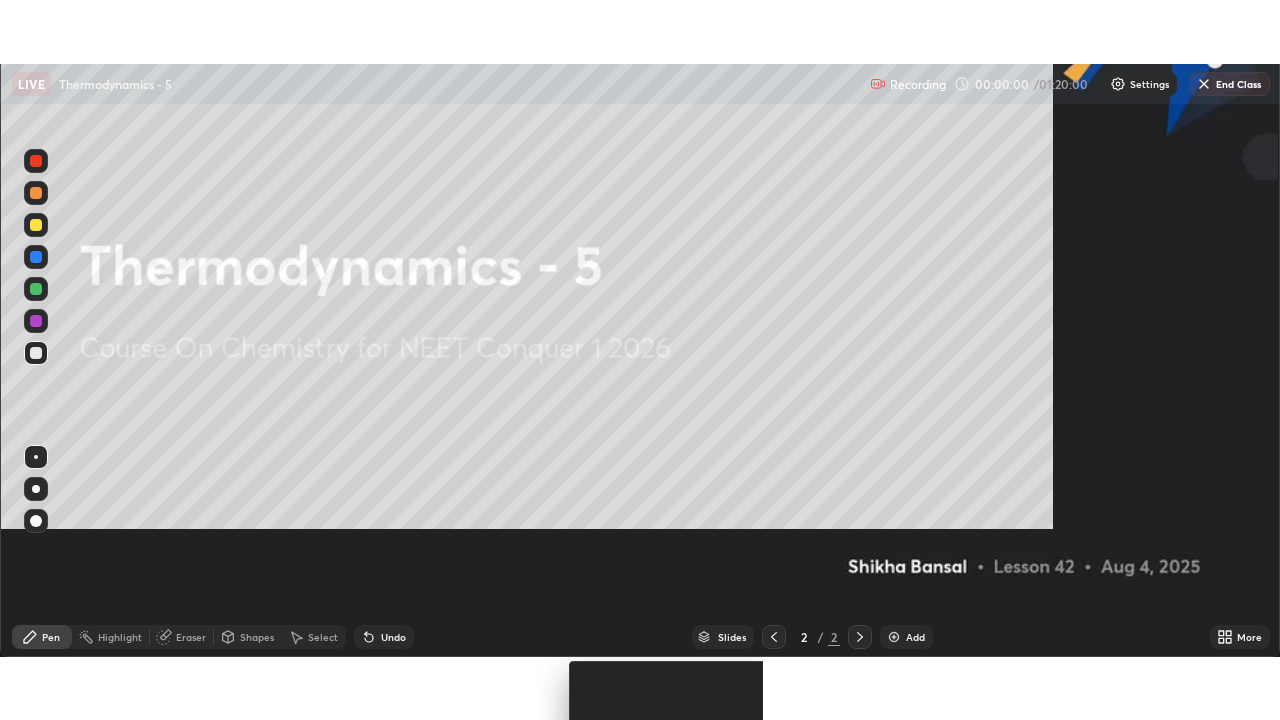 scroll, scrollTop: 99280, scrollLeft: 98720, axis: both 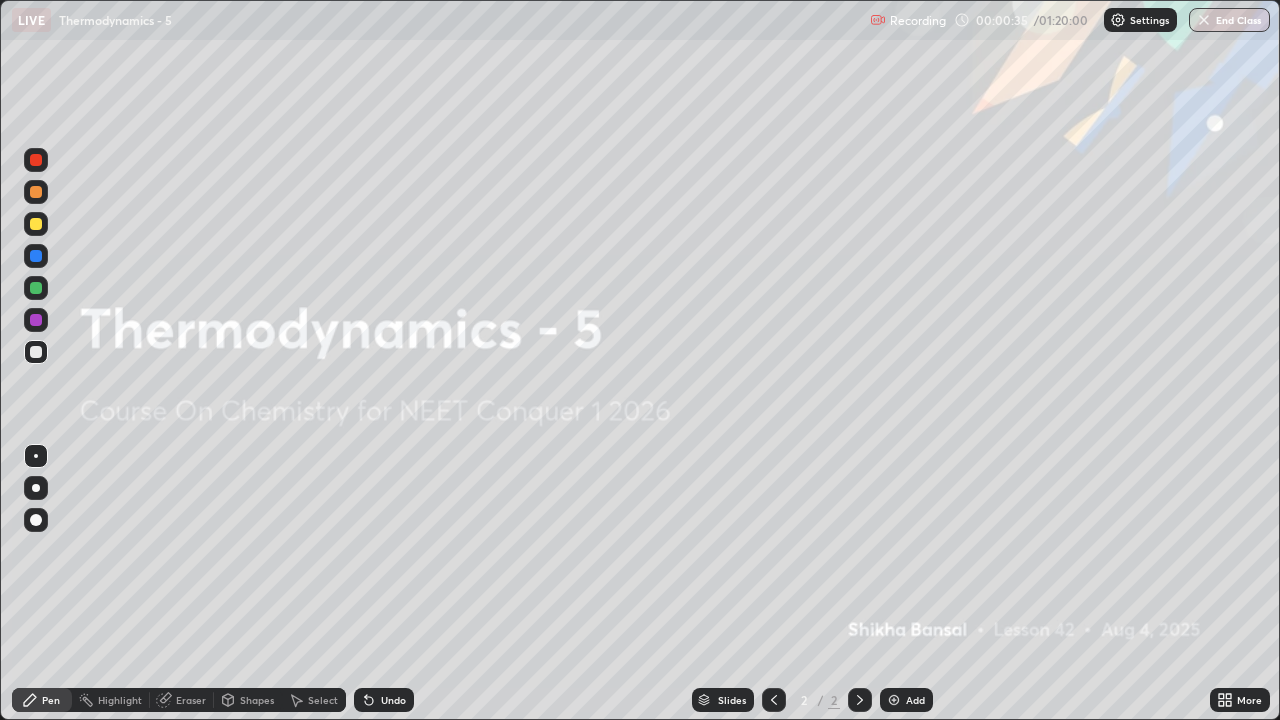 click at bounding box center (36, 224) 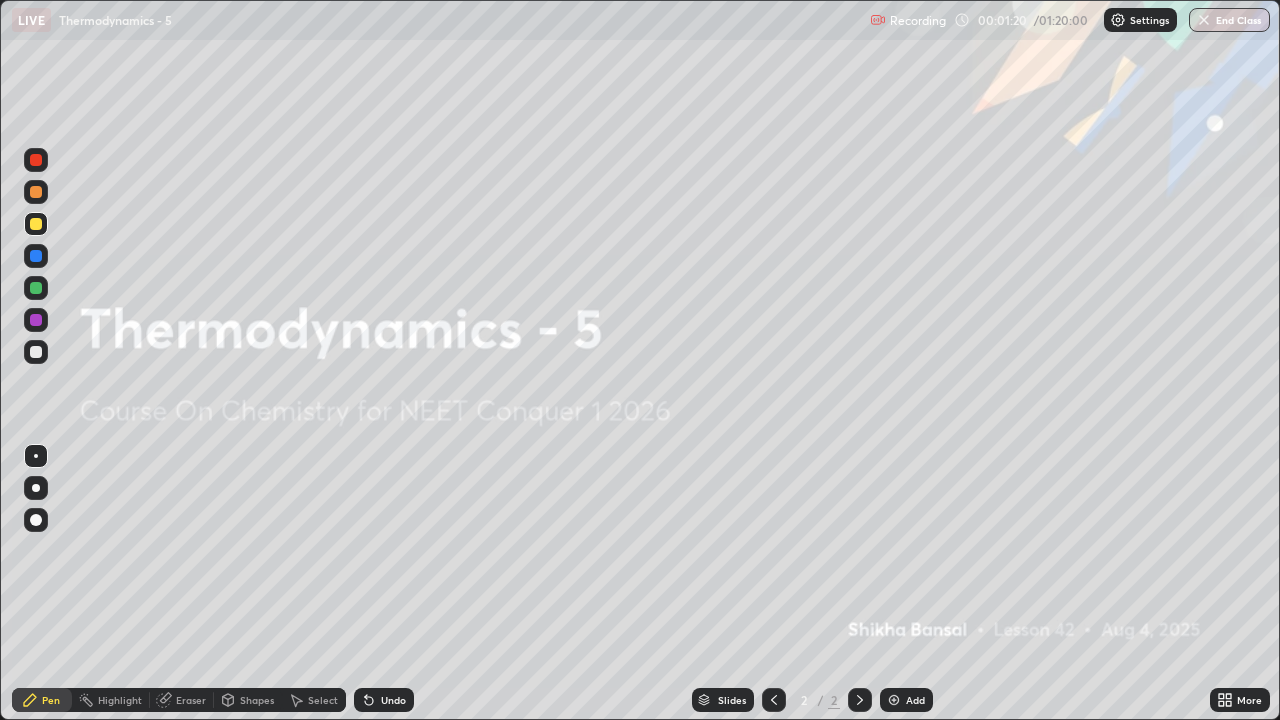click on "Add" at bounding box center (915, 700) 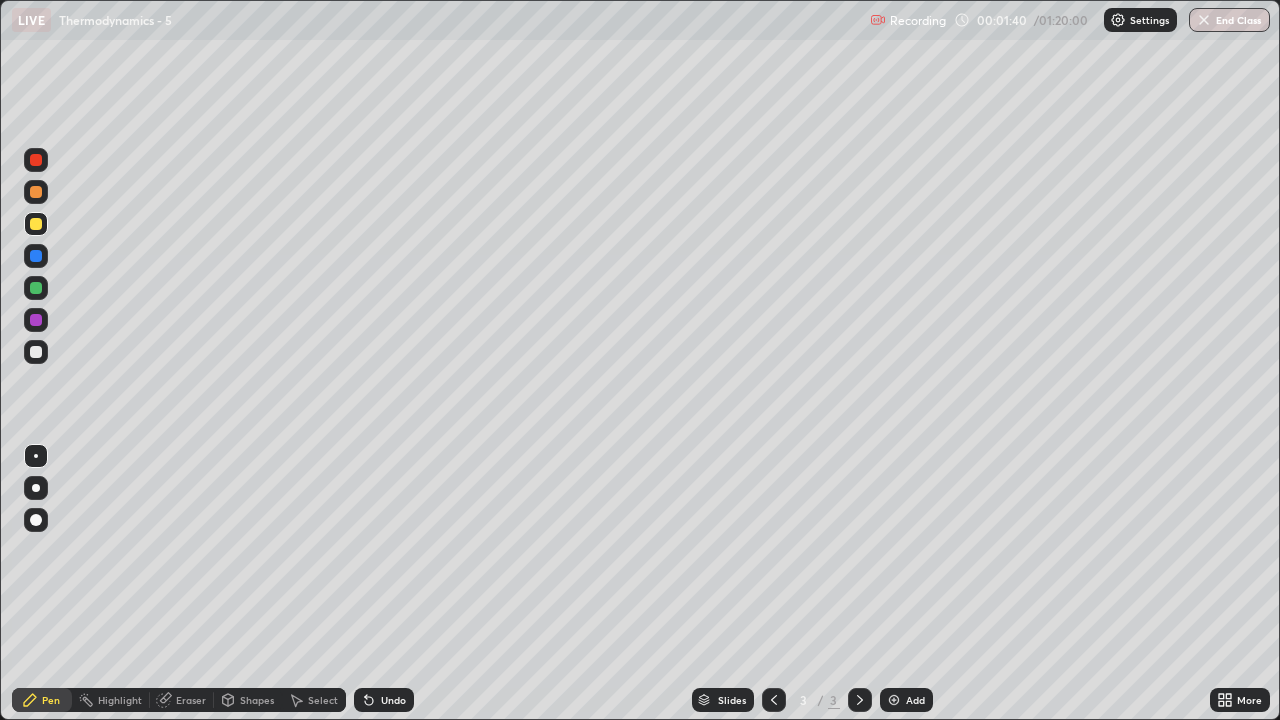click at bounding box center [36, 224] 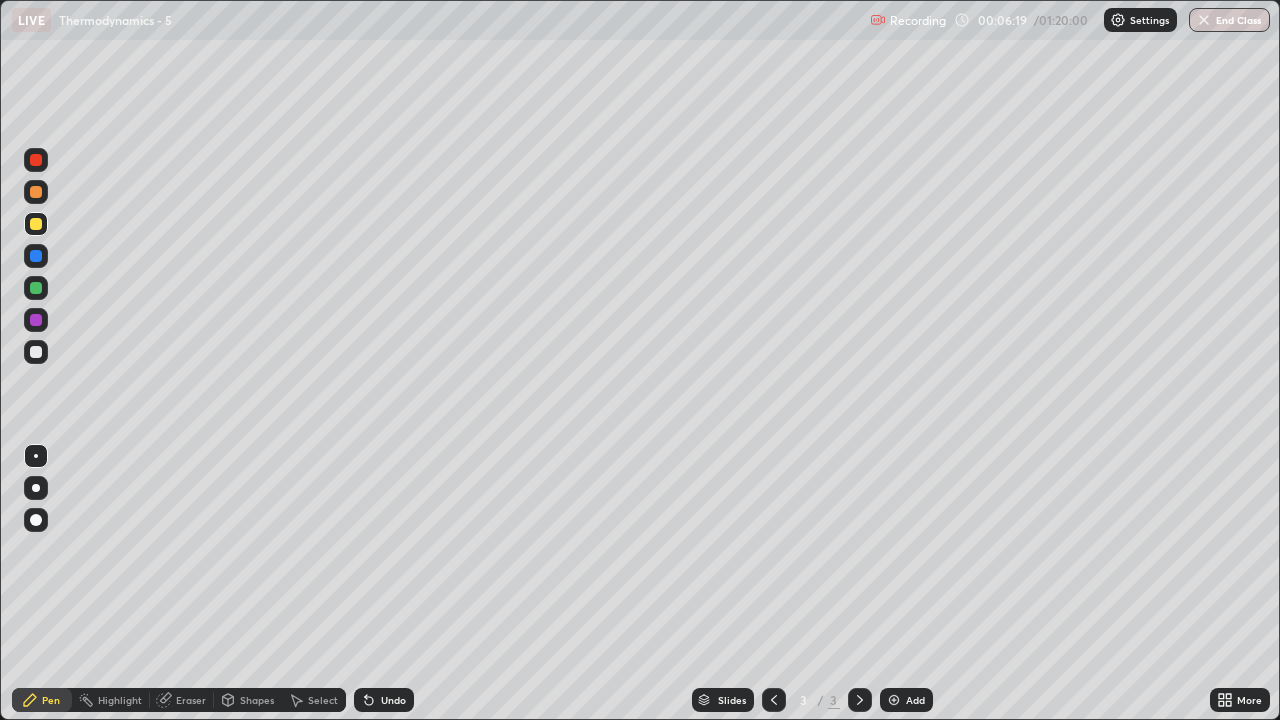 click on "Undo" at bounding box center [384, 700] 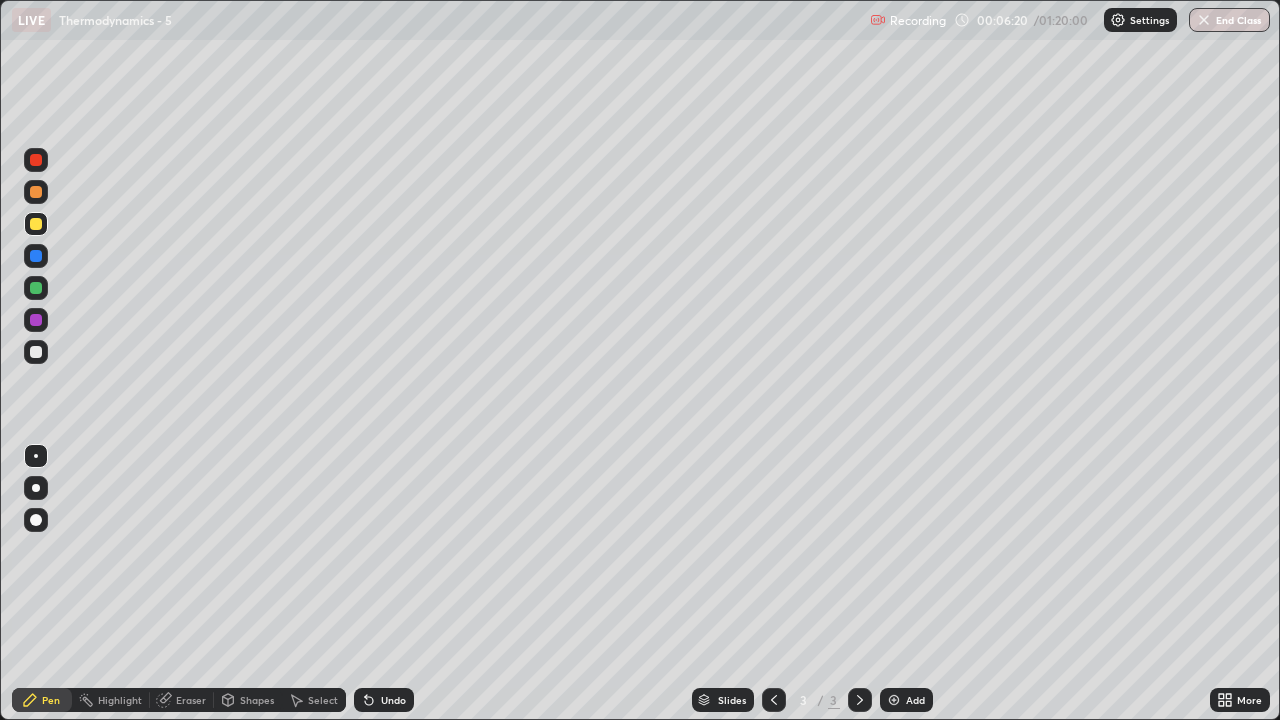 click on "Undo" at bounding box center [384, 700] 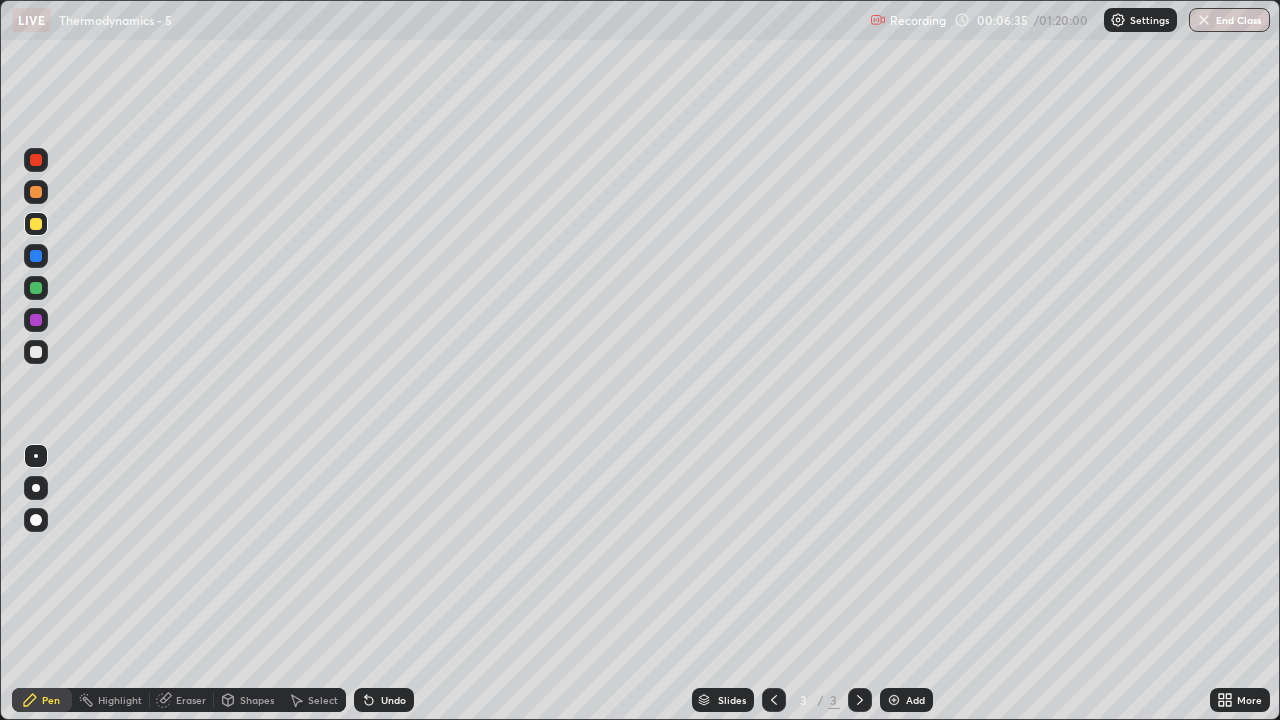 click at bounding box center [36, 352] 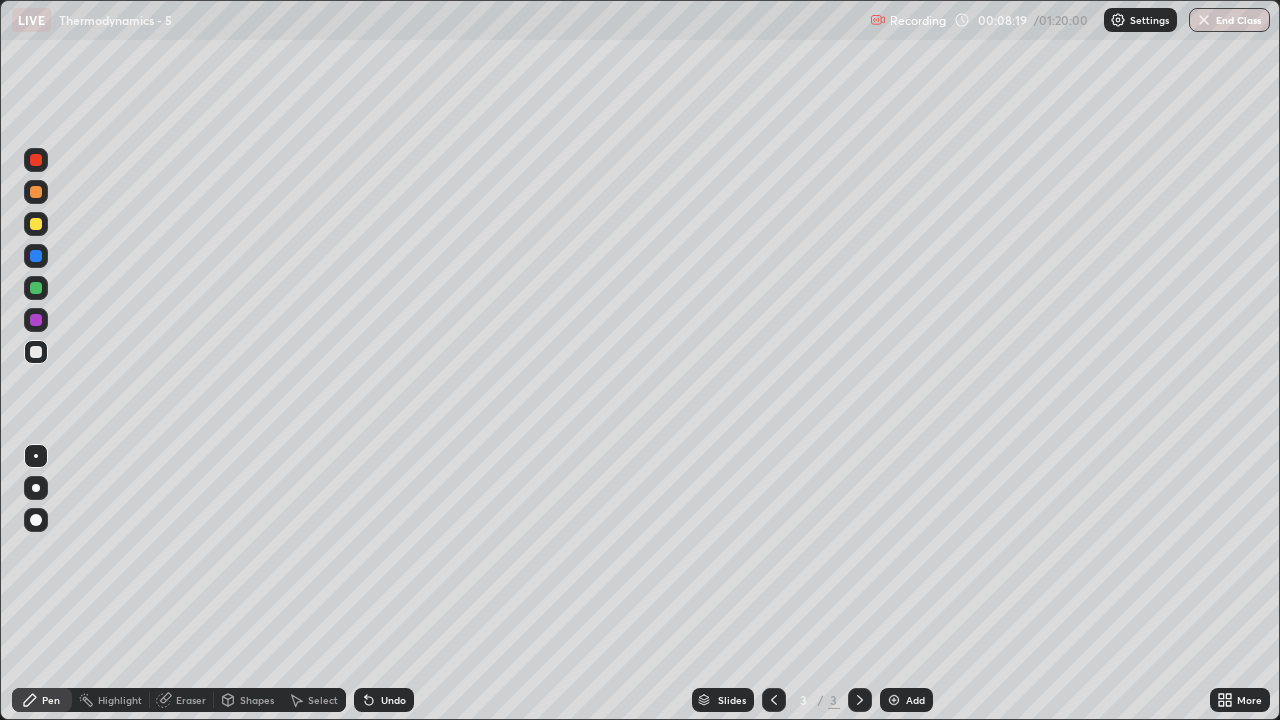 click at bounding box center [36, 224] 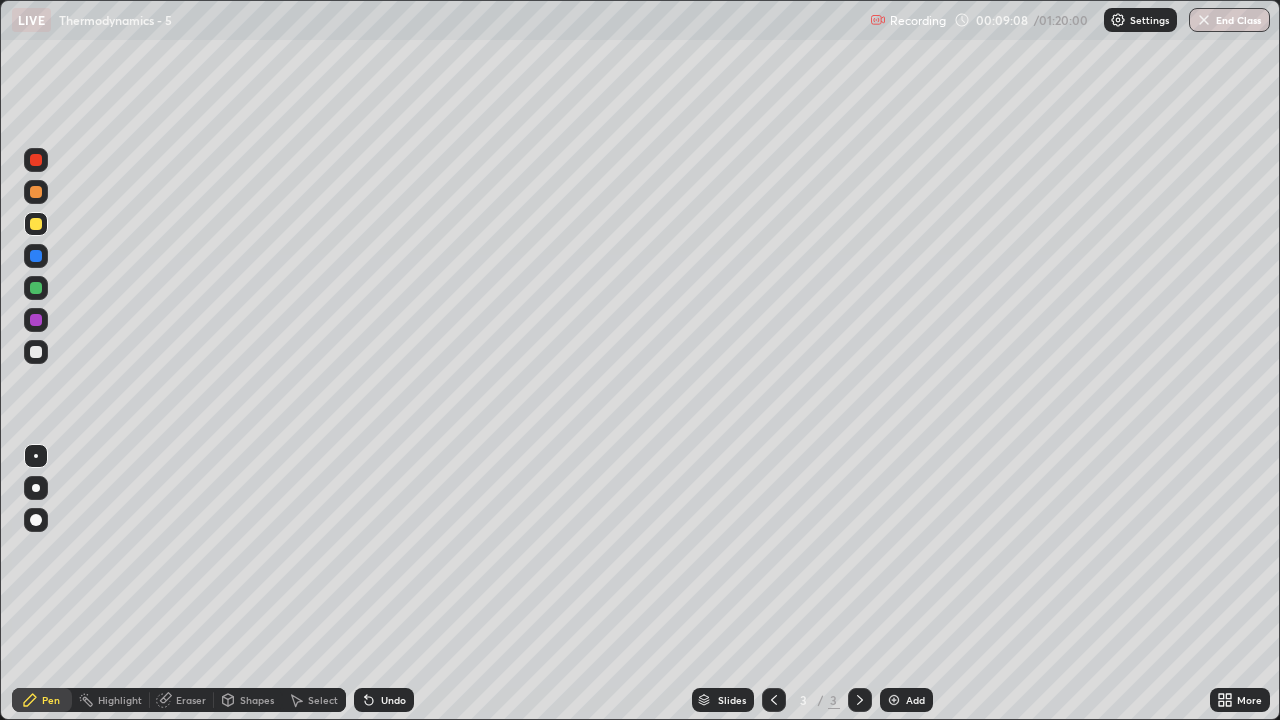 click on "Add" at bounding box center (906, 700) 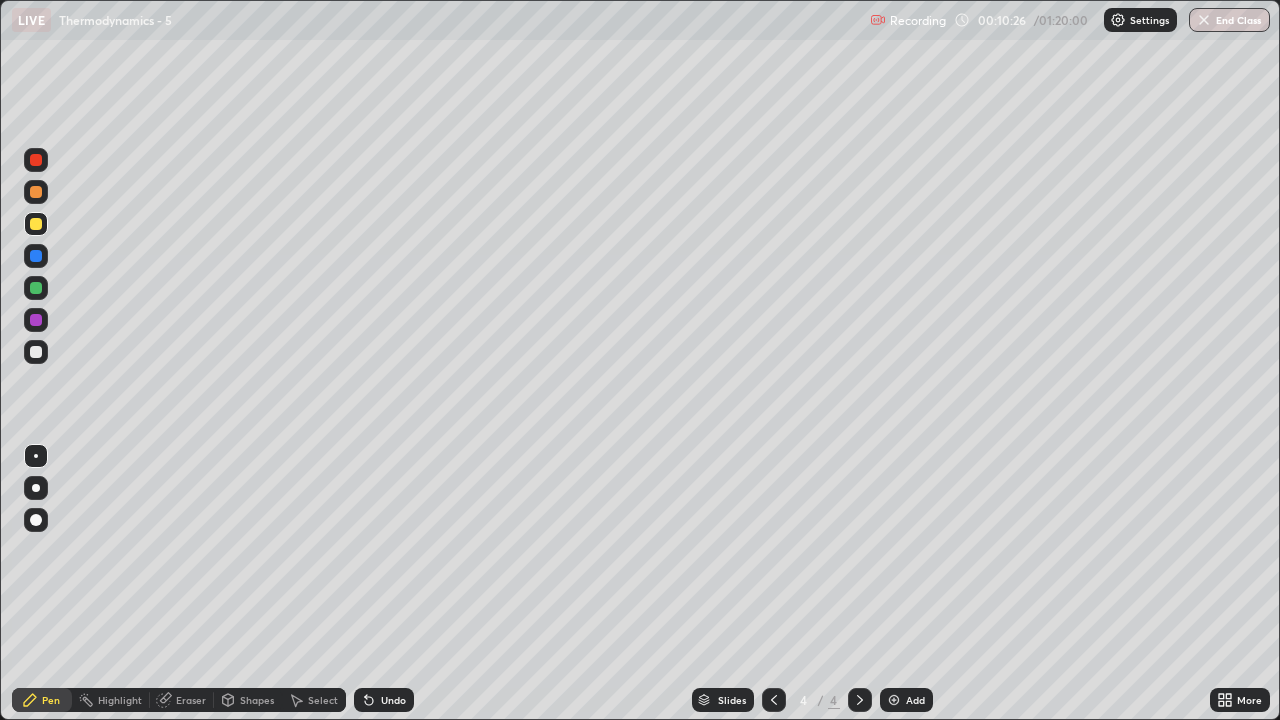 click at bounding box center [36, 352] 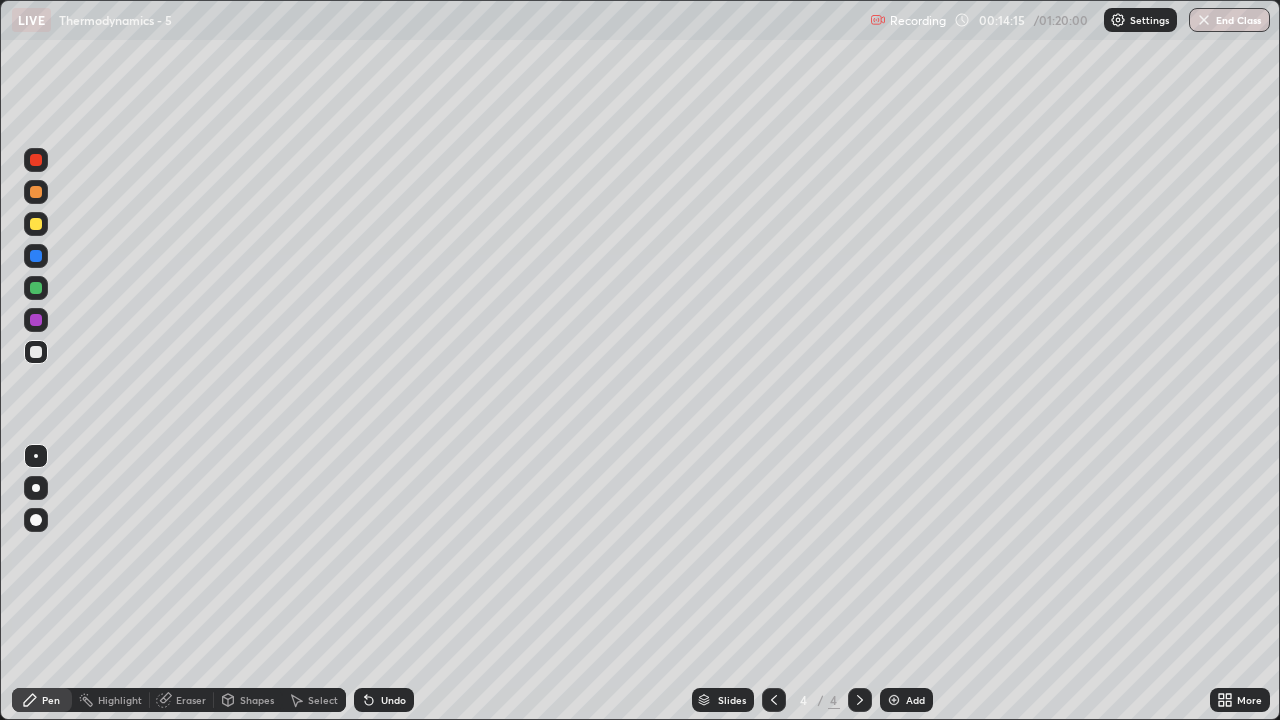 click on "Add" at bounding box center (915, 700) 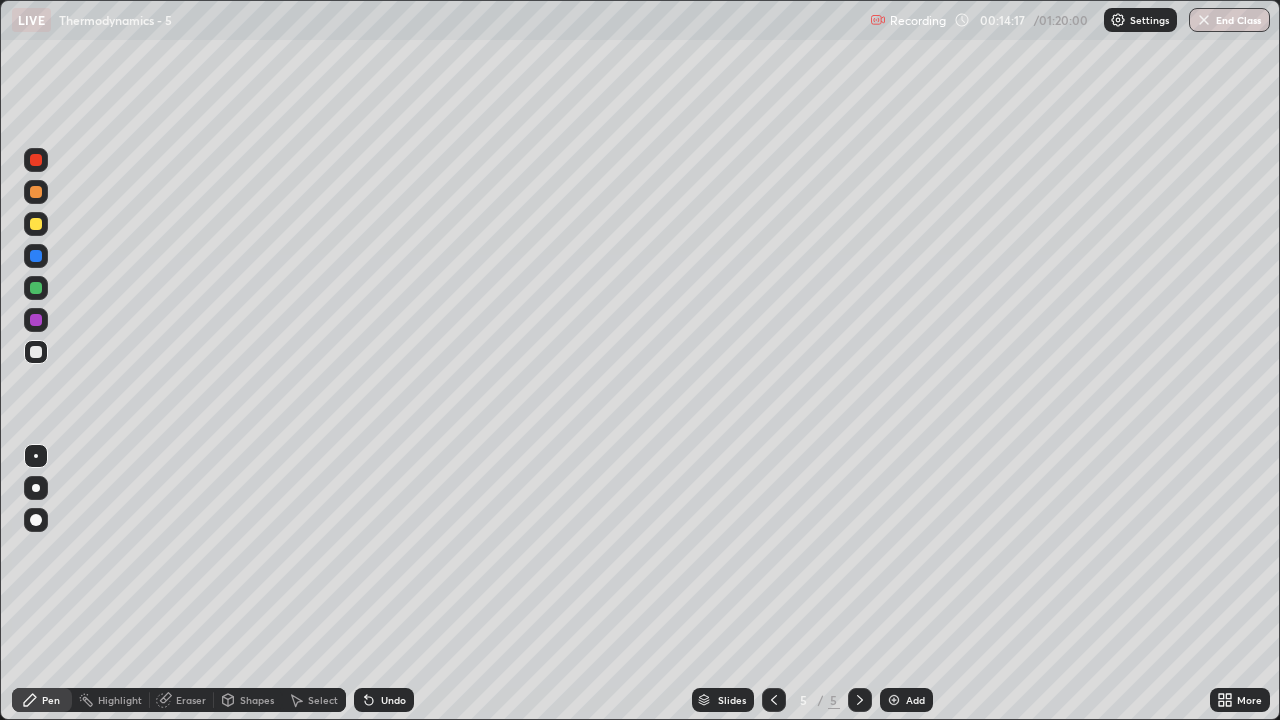 click at bounding box center (36, 224) 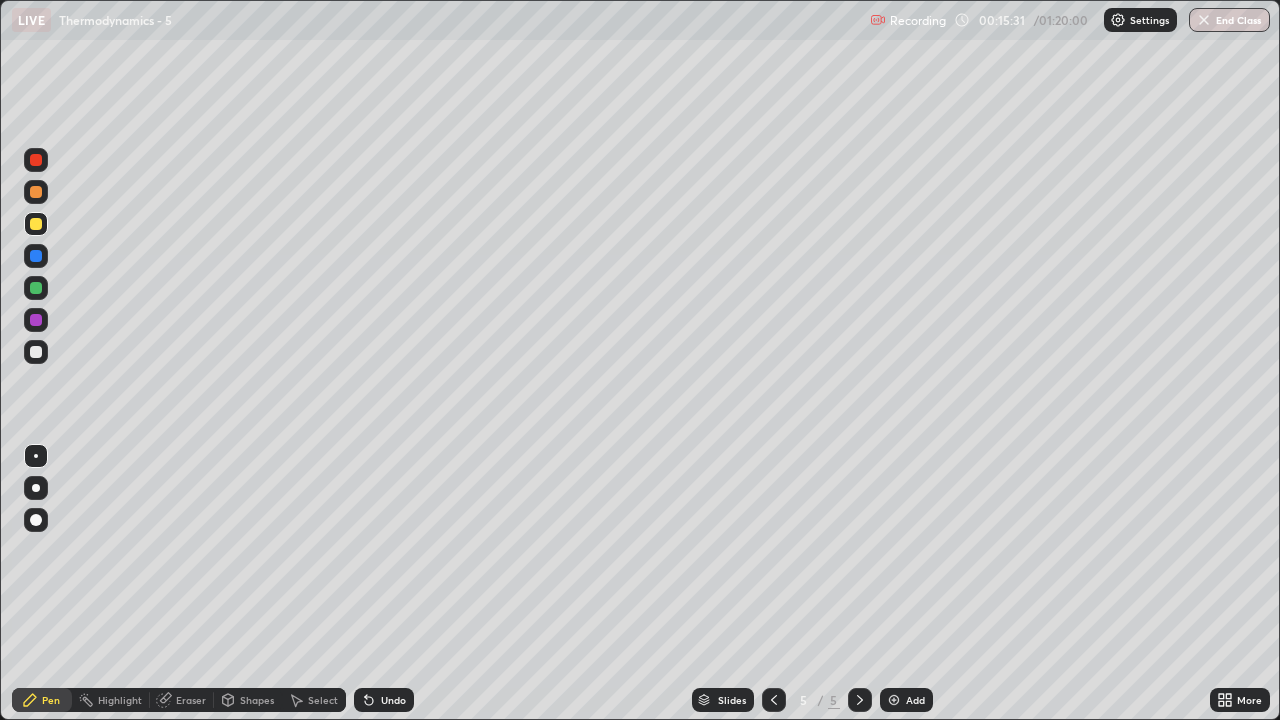 click 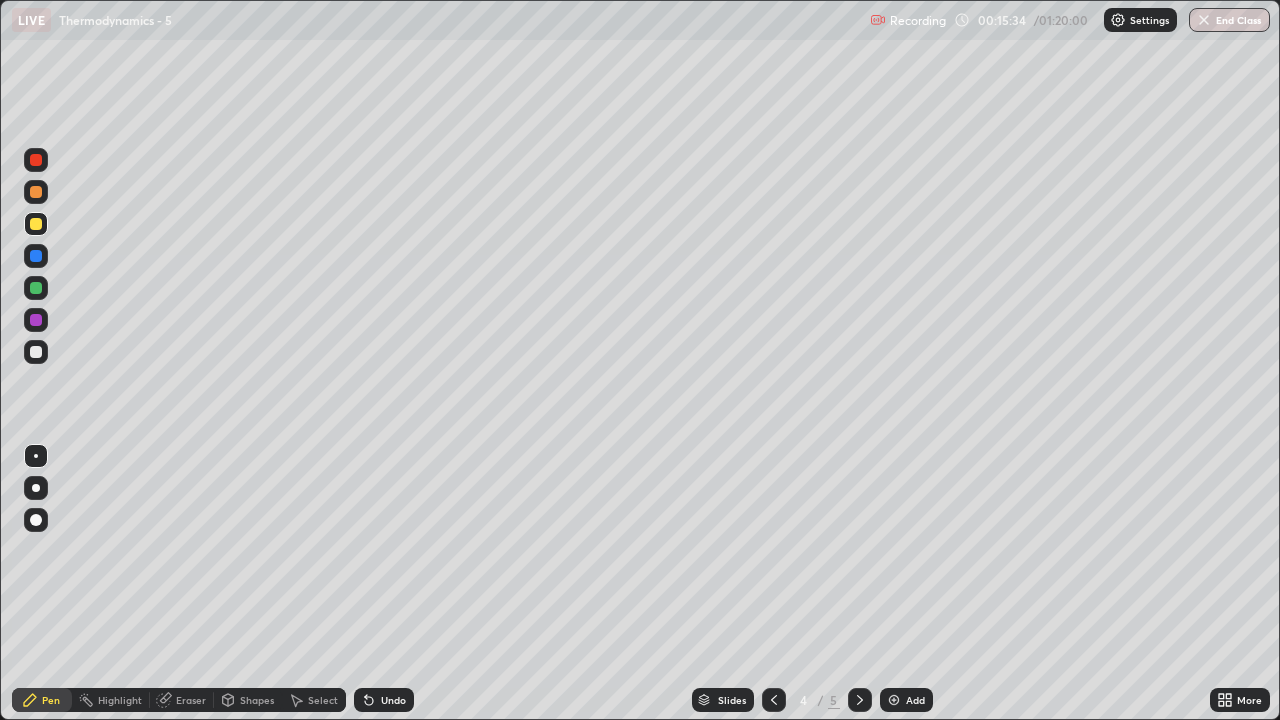 click at bounding box center [860, 700] 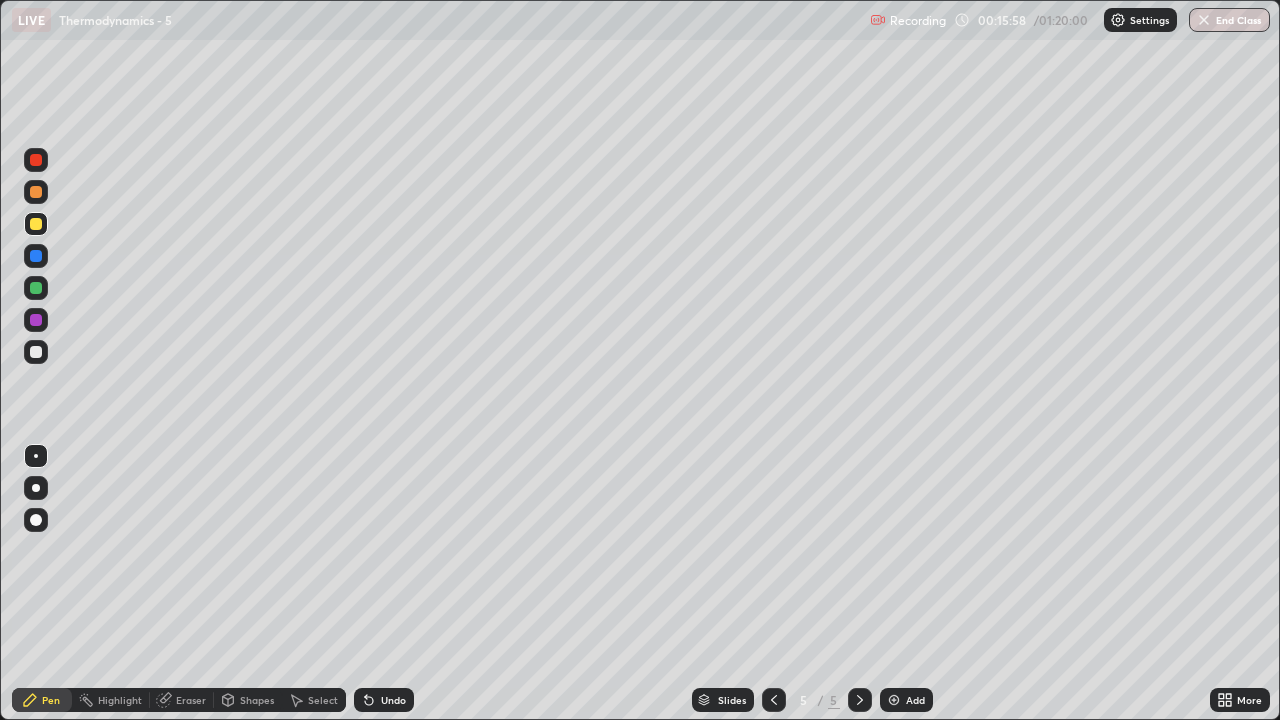 click on "Undo" at bounding box center (384, 700) 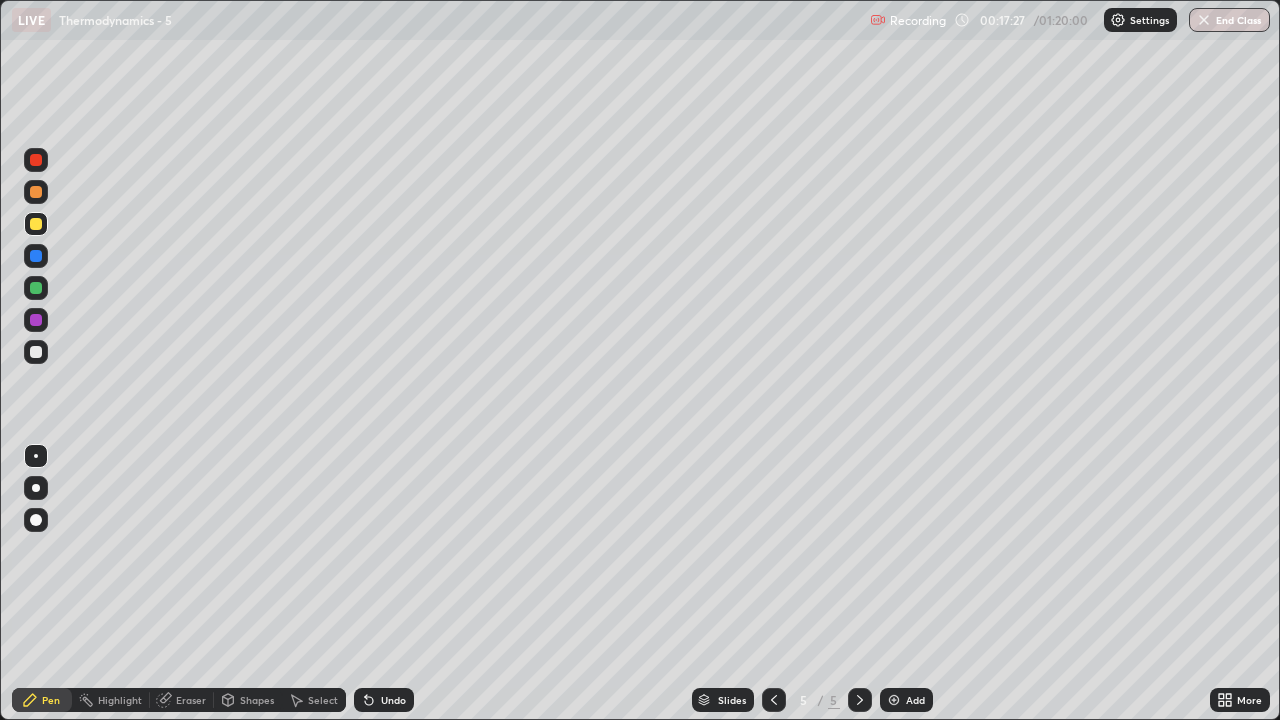 click at bounding box center (36, 288) 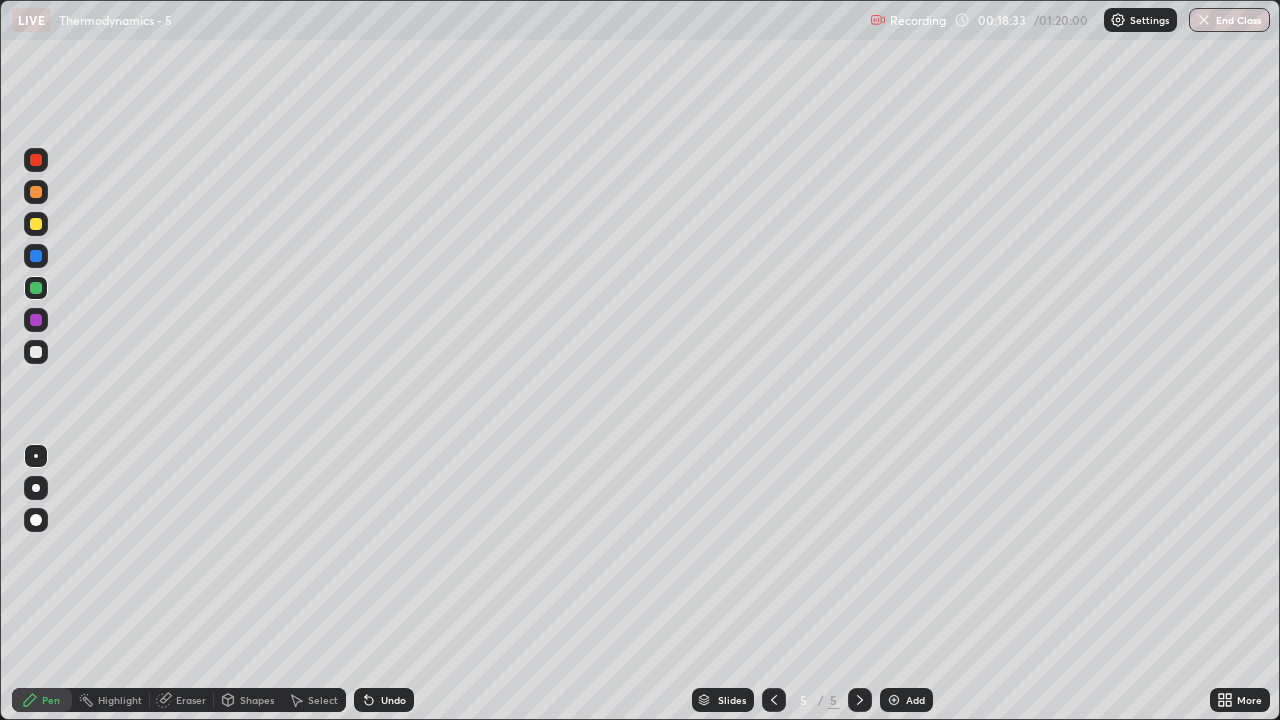 click at bounding box center [36, 352] 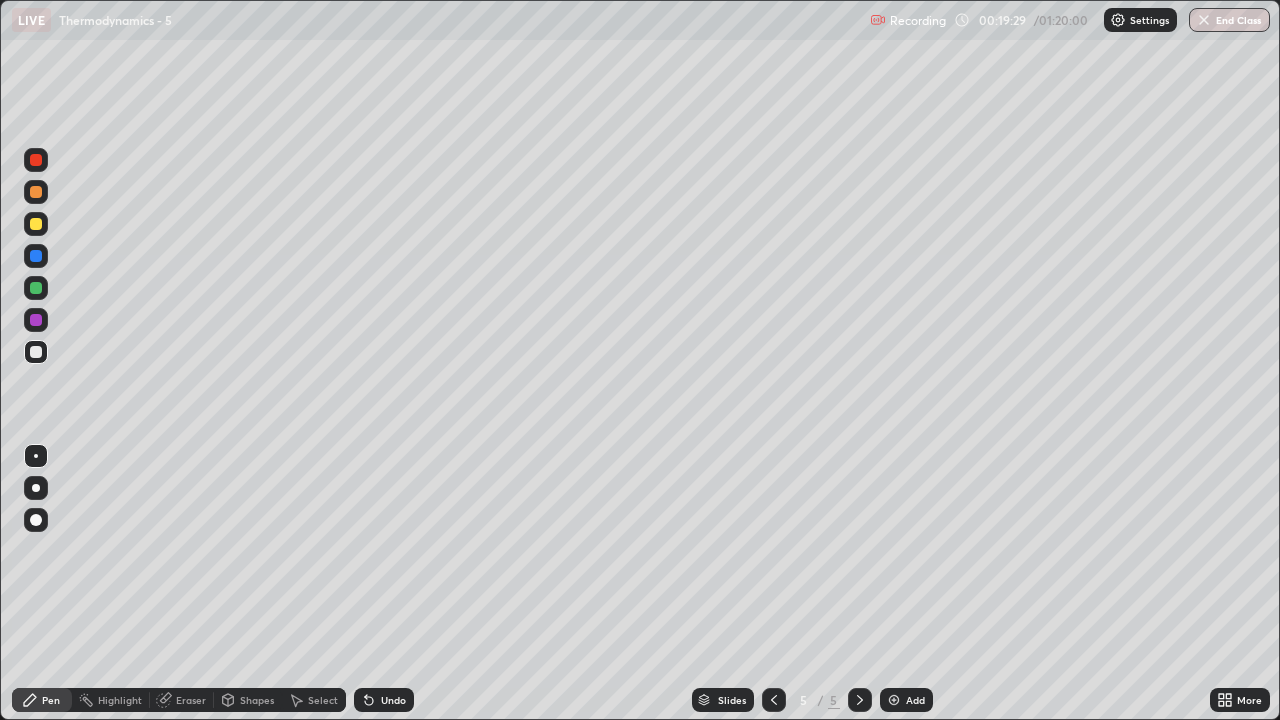 click on "Add" at bounding box center (906, 700) 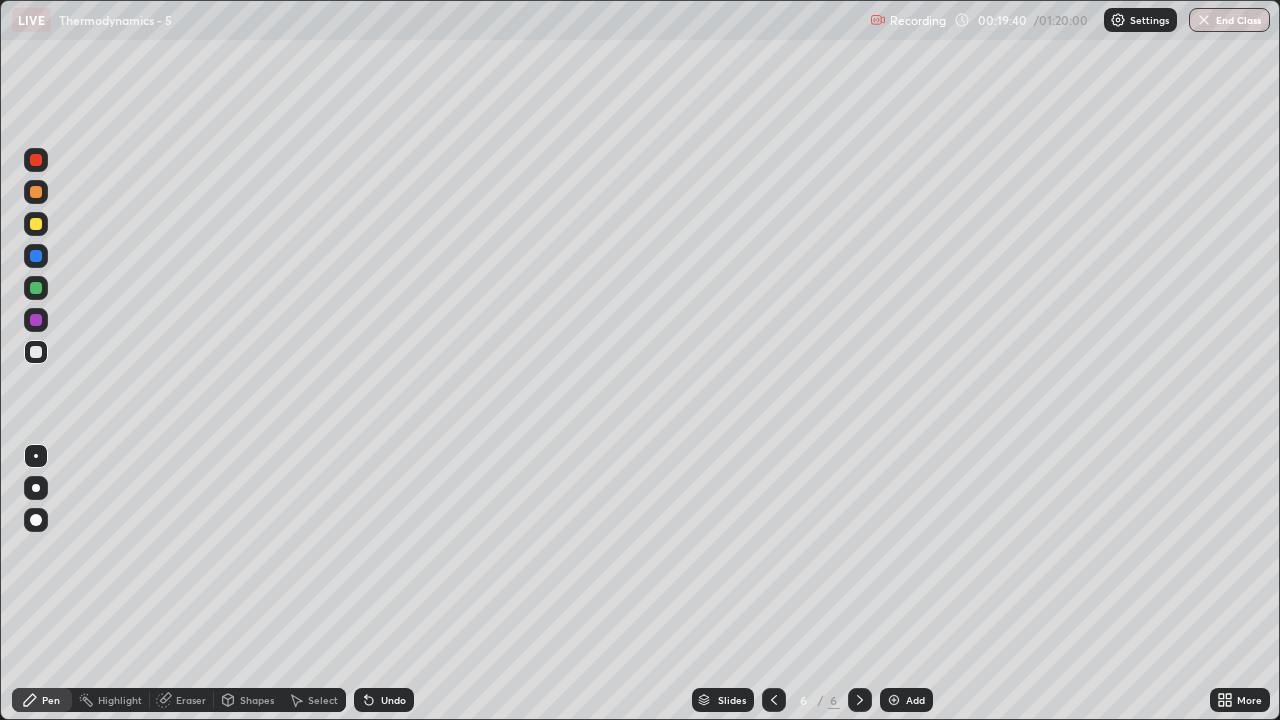 click 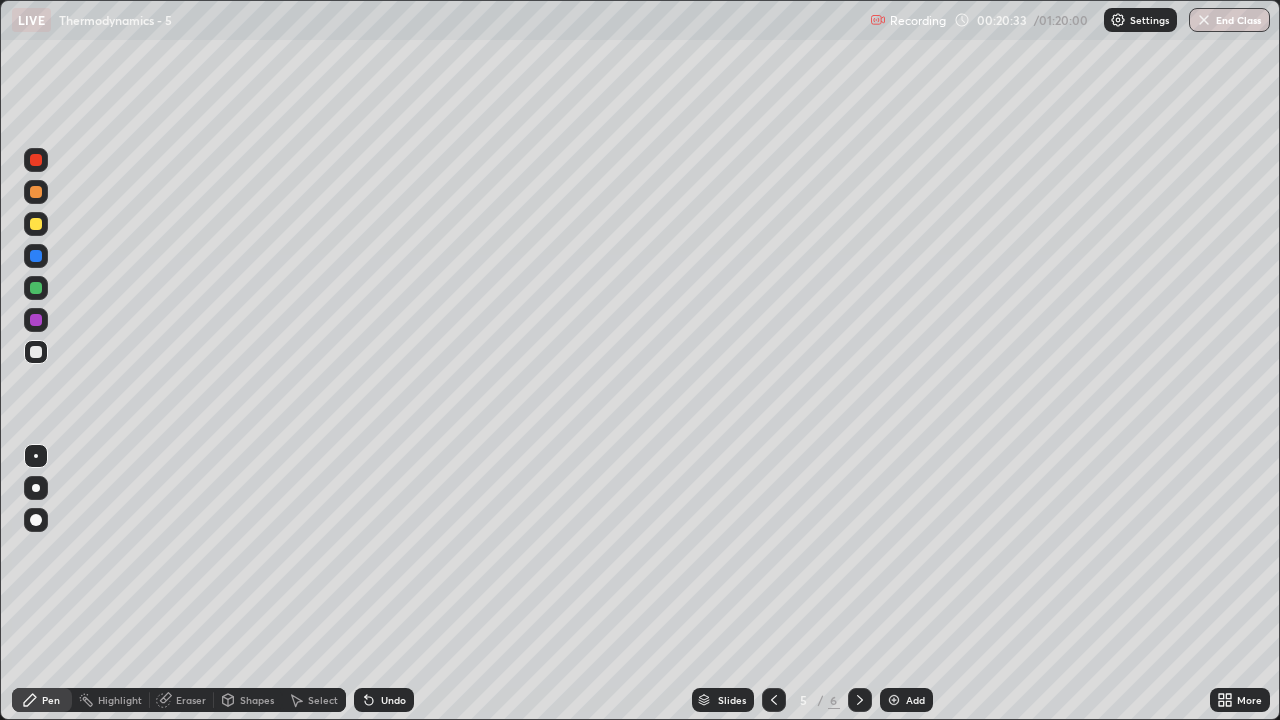 click 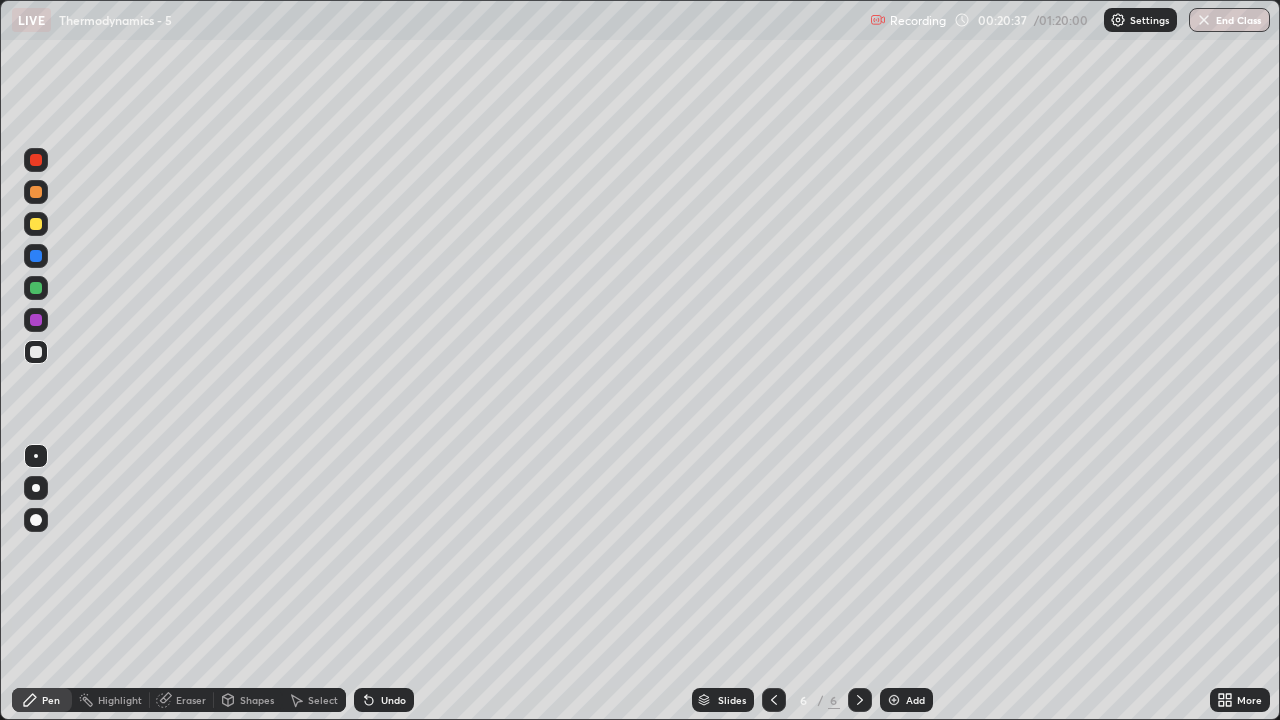 click at bounding box center (36, 224) 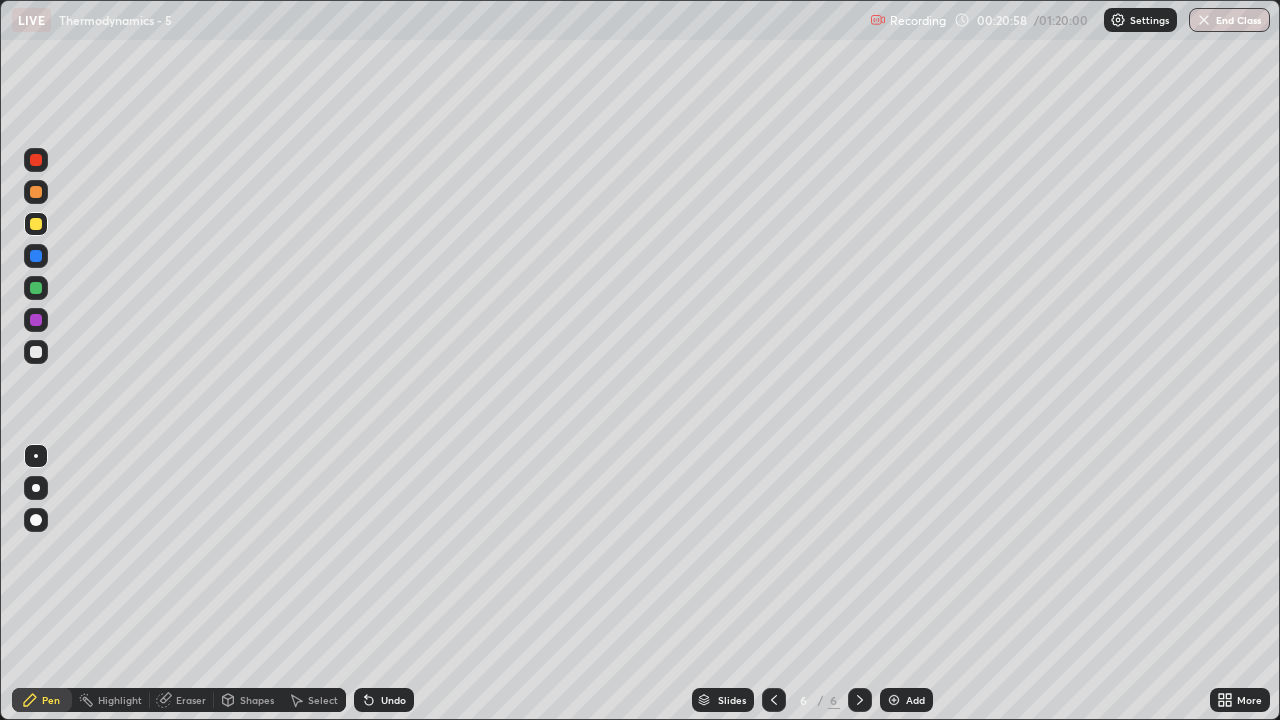 click at bounding box center [36, 352] 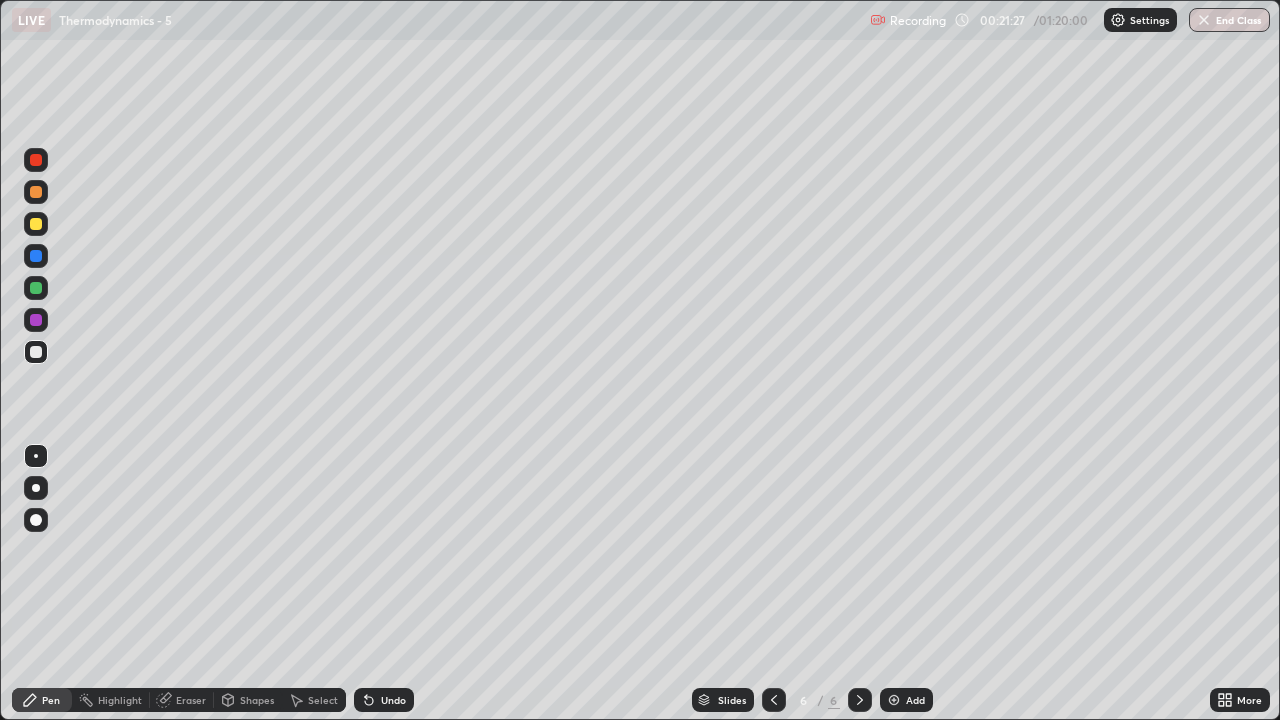 click at bounding box center [36, 224] 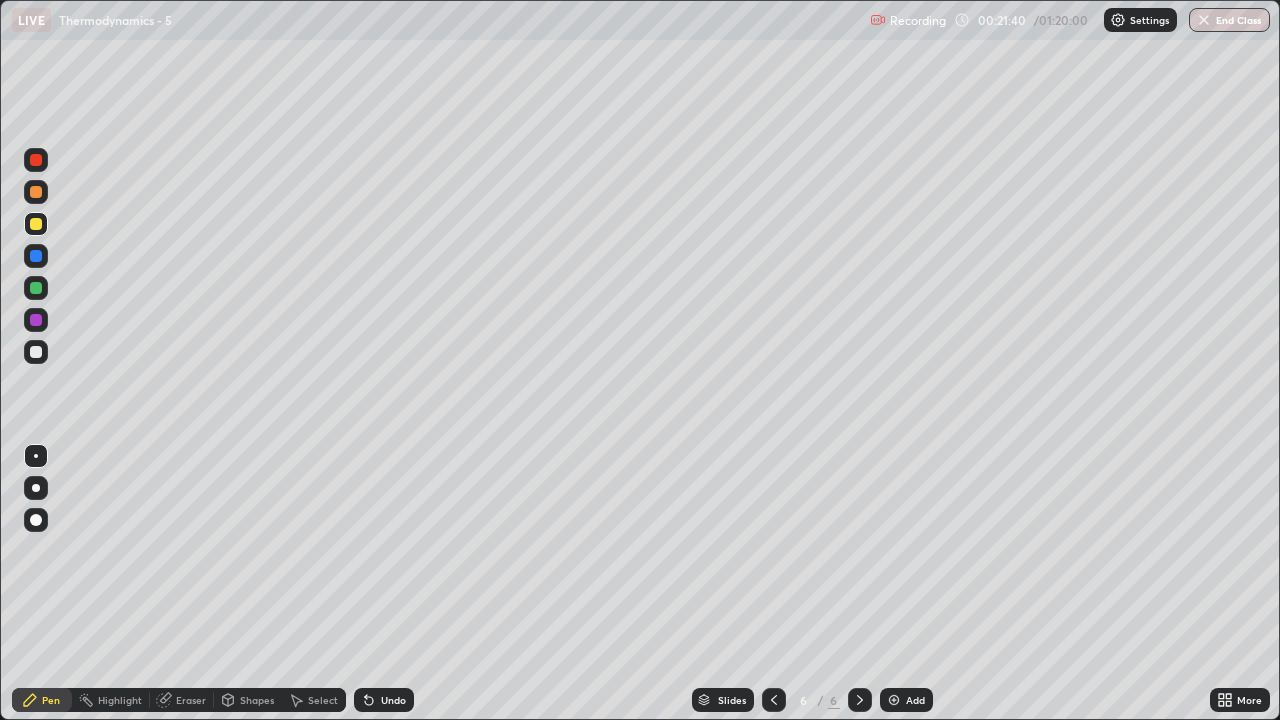 click at bounding box center [36, 352] 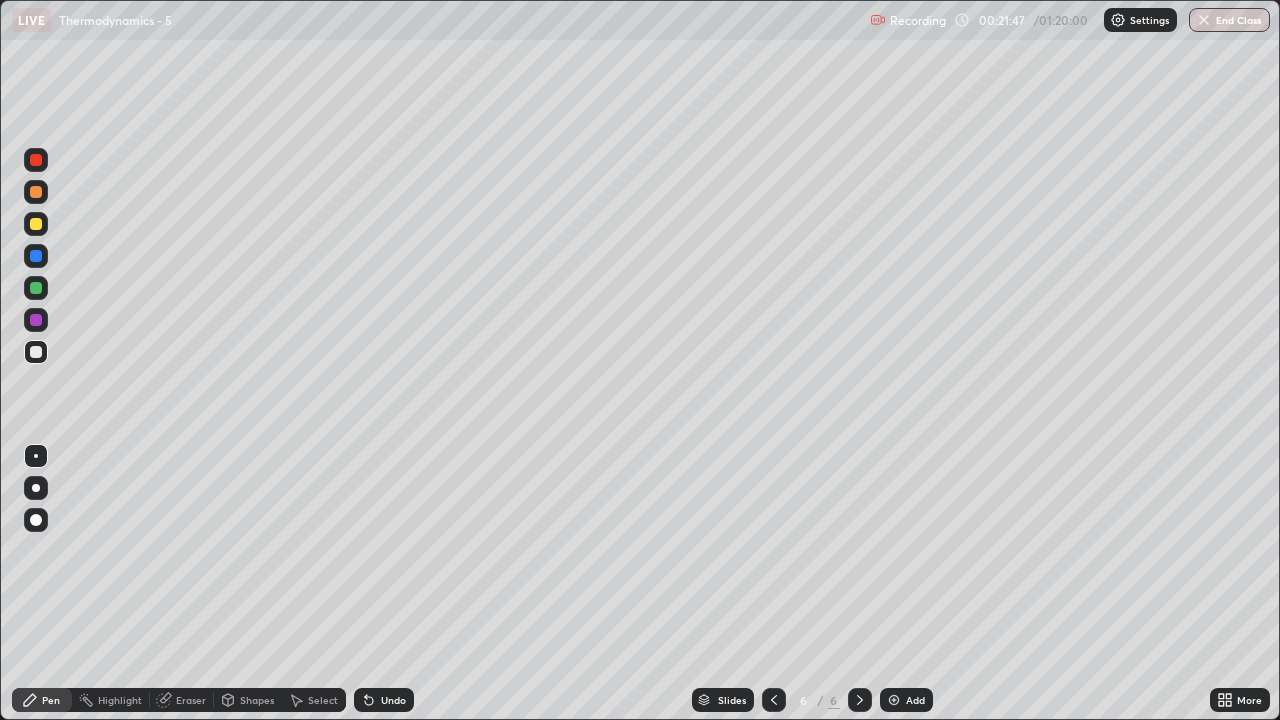 click at bounding box center [36, 224] 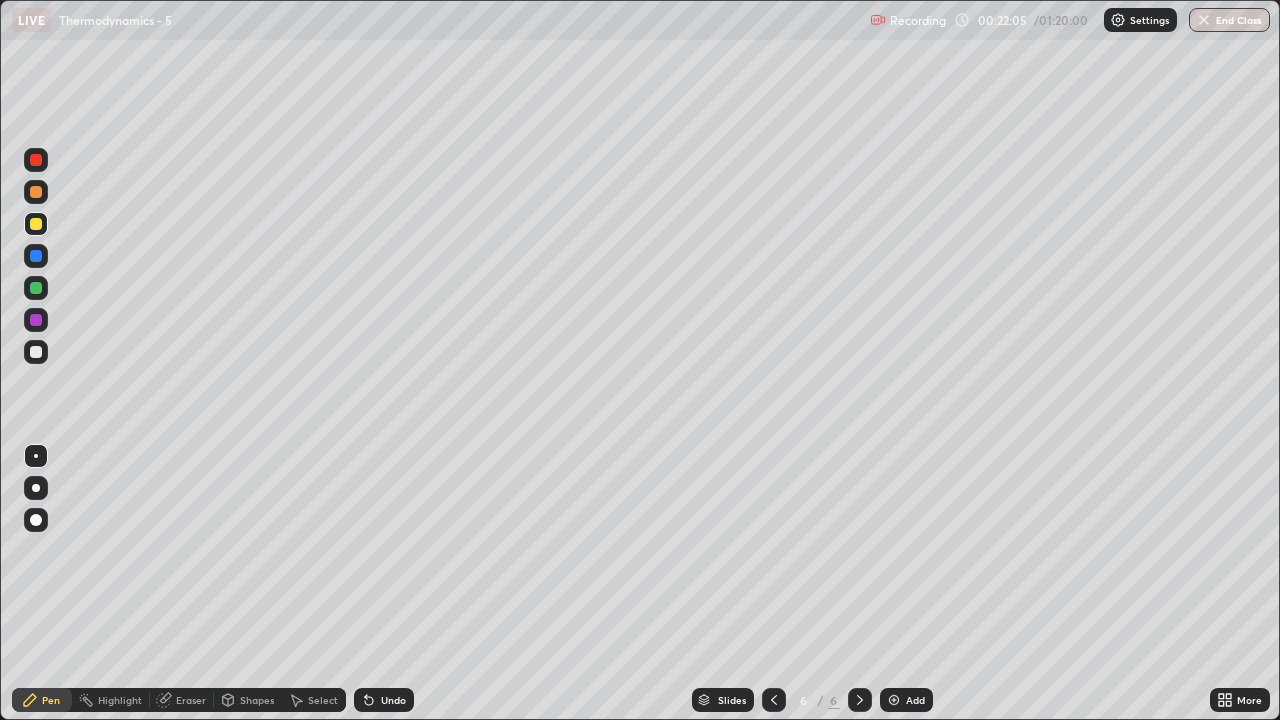 click at bounding box center [36, 352] 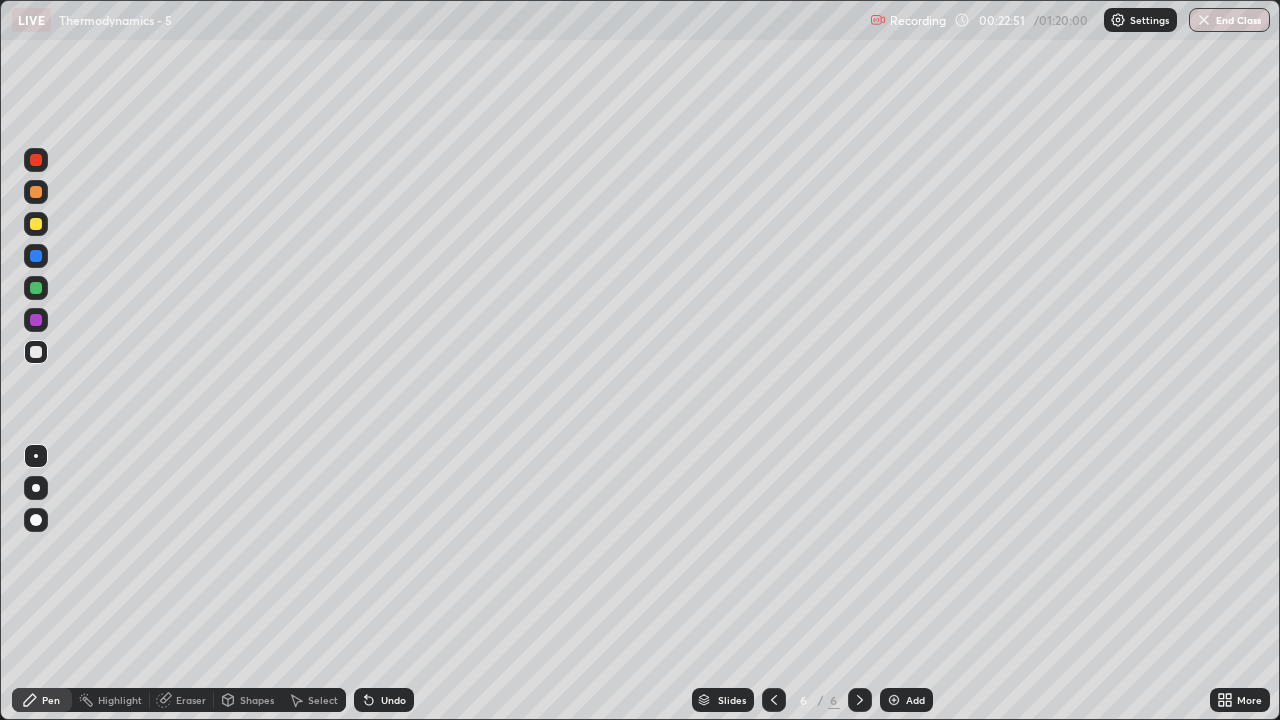 click at bounding box center (36, 224) 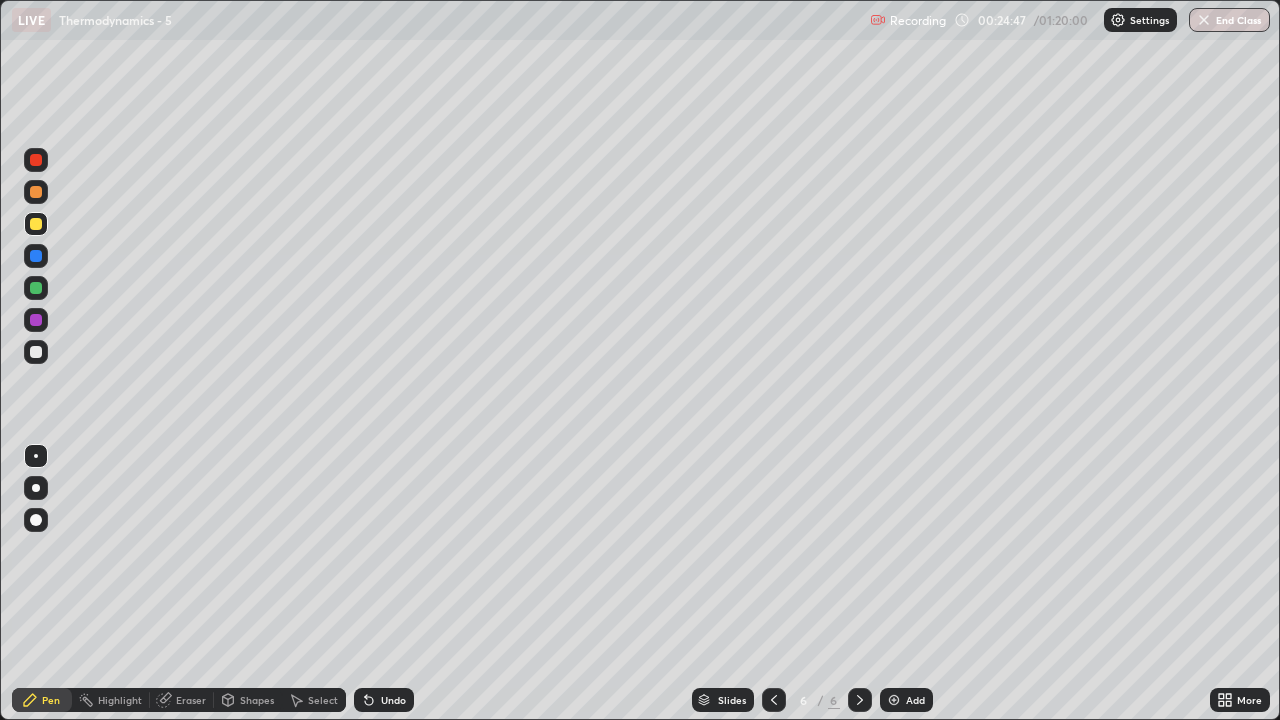 click on "Add" at bounding box center (915, 700) 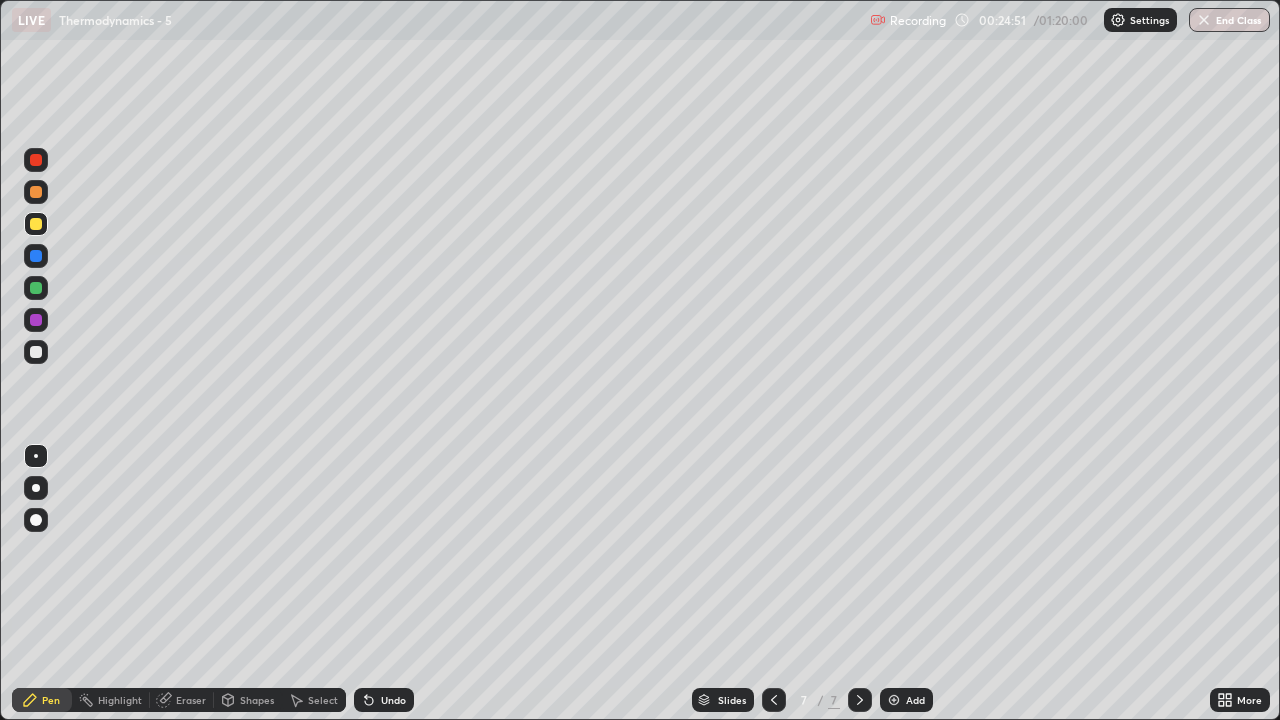 click at bounding box center (36, 224) 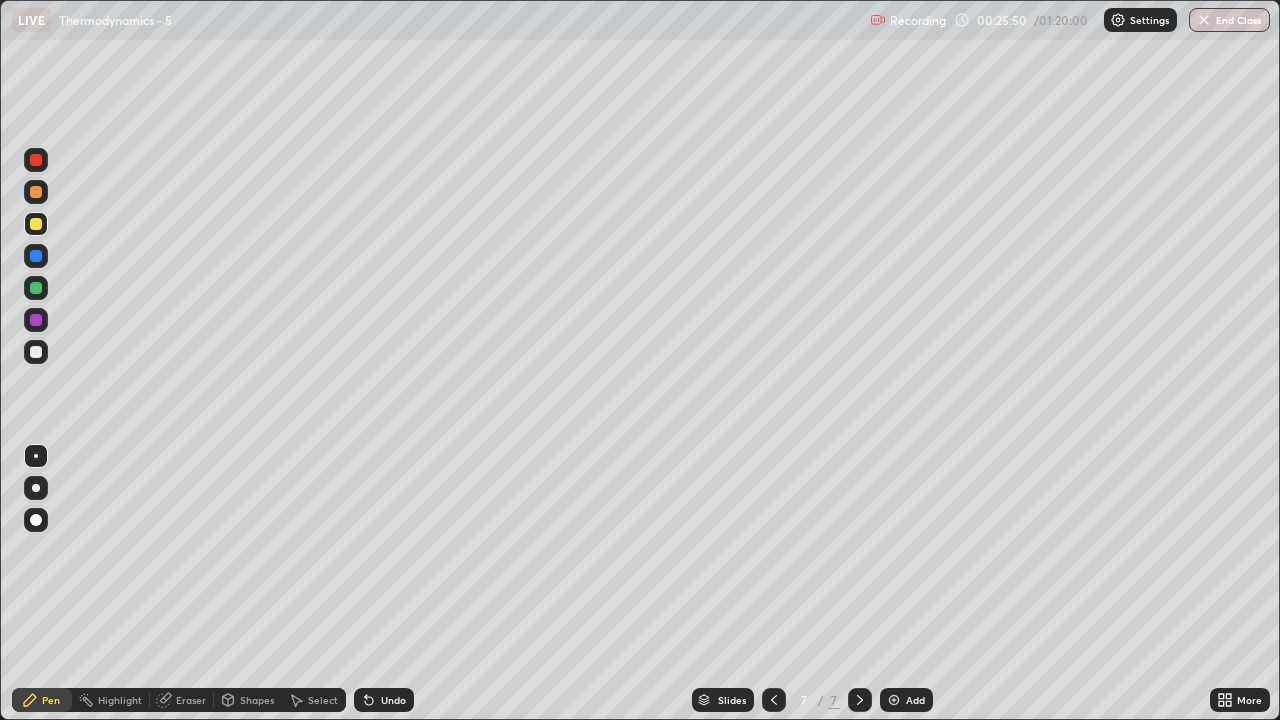 click at bounding box center (36, 352) 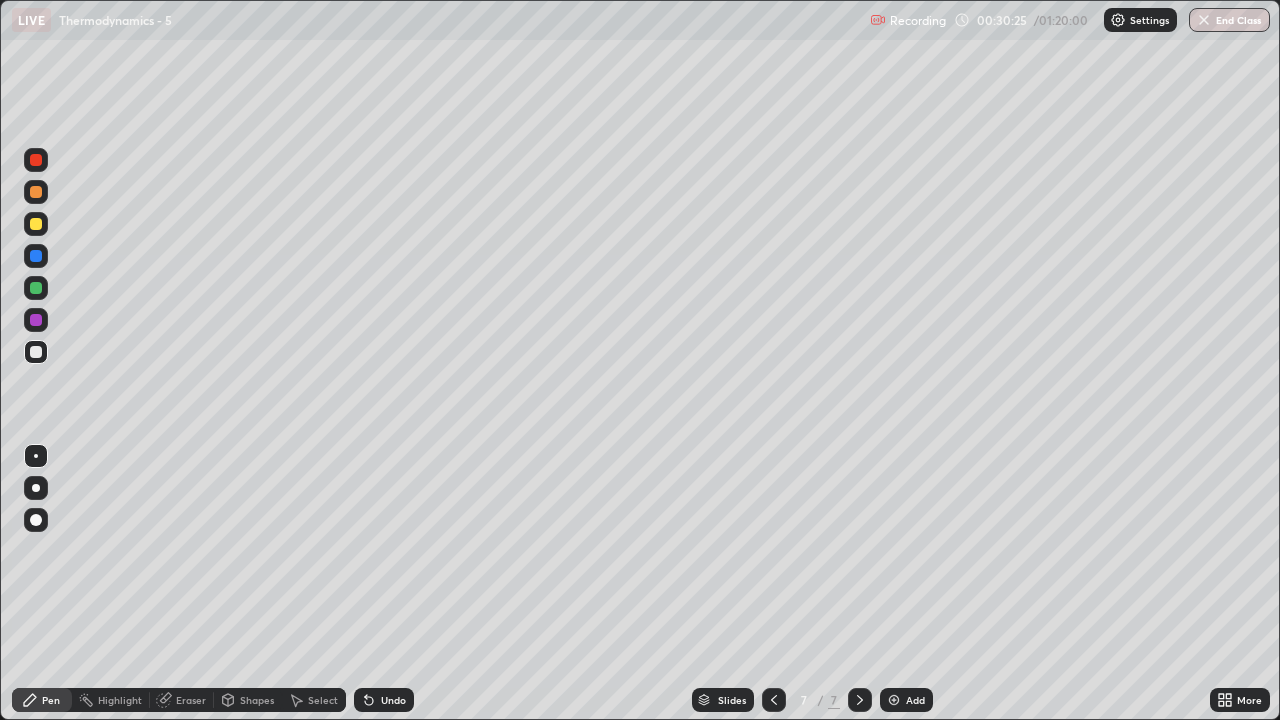 click at bounding box center (894, 700) 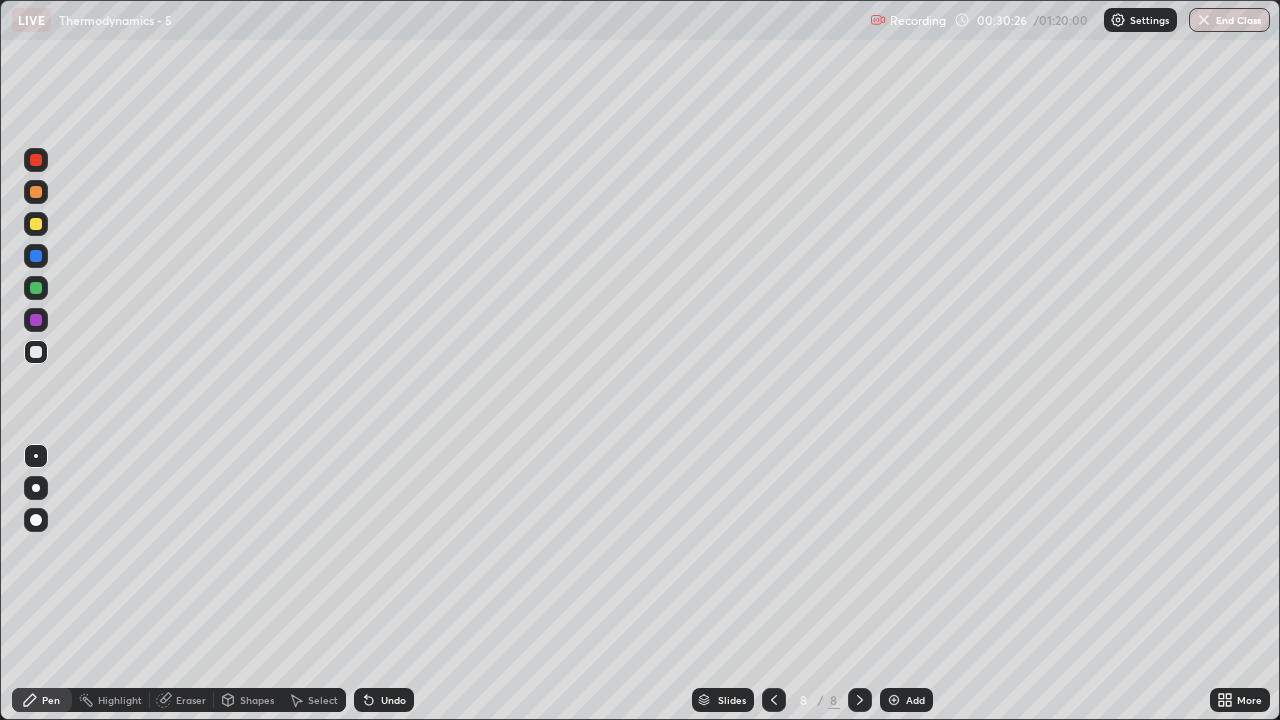 click at bounding box center (36, 224) 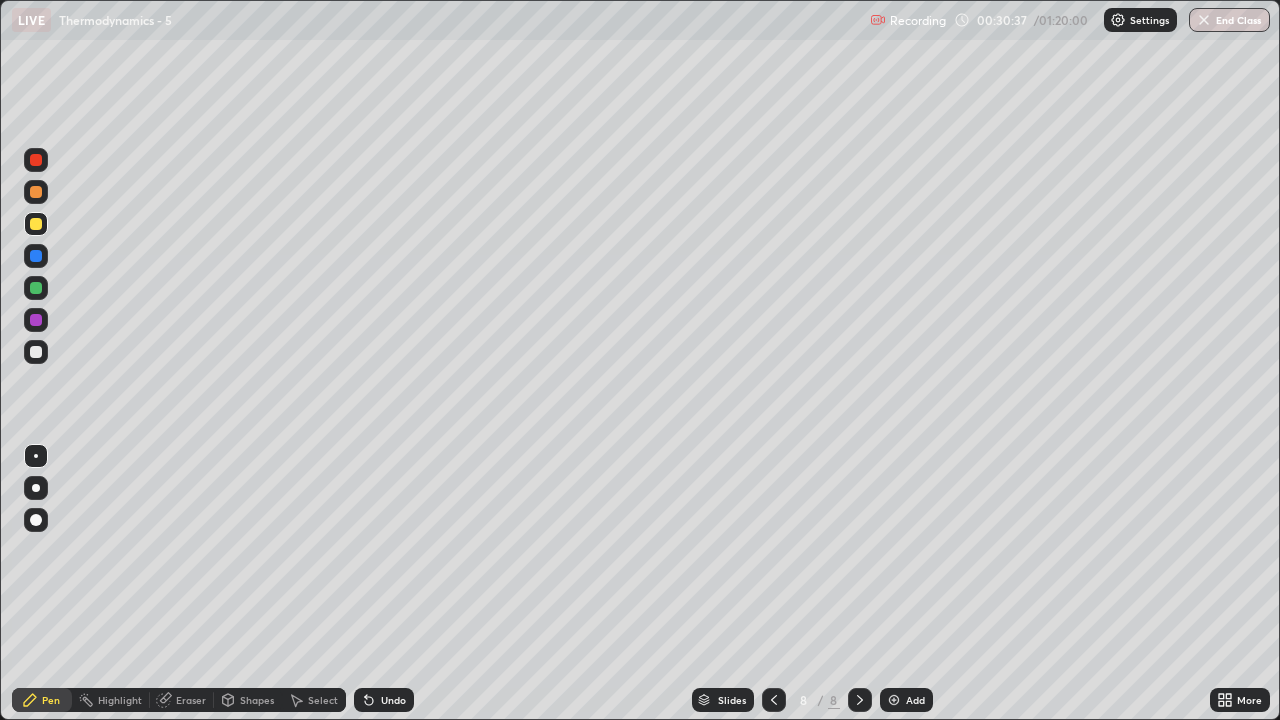 click on "Undo" at bounding box center (384, 700) 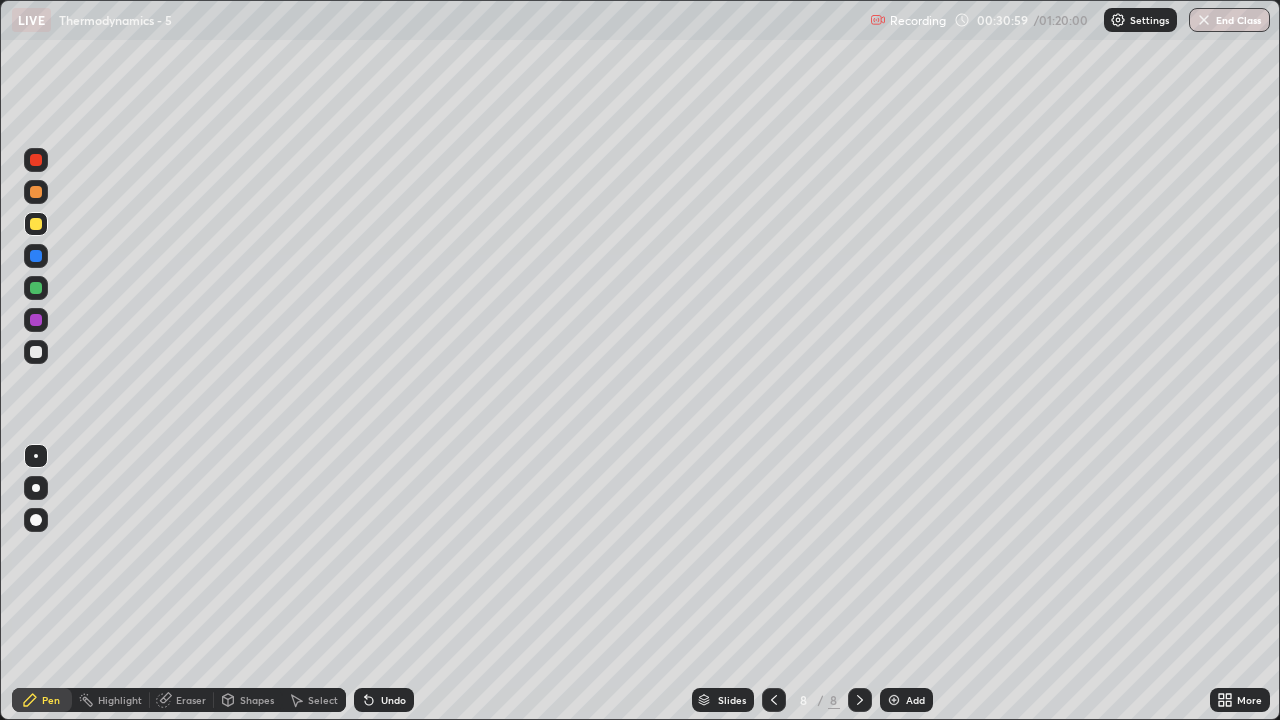 click at bounding box center [36, 352] 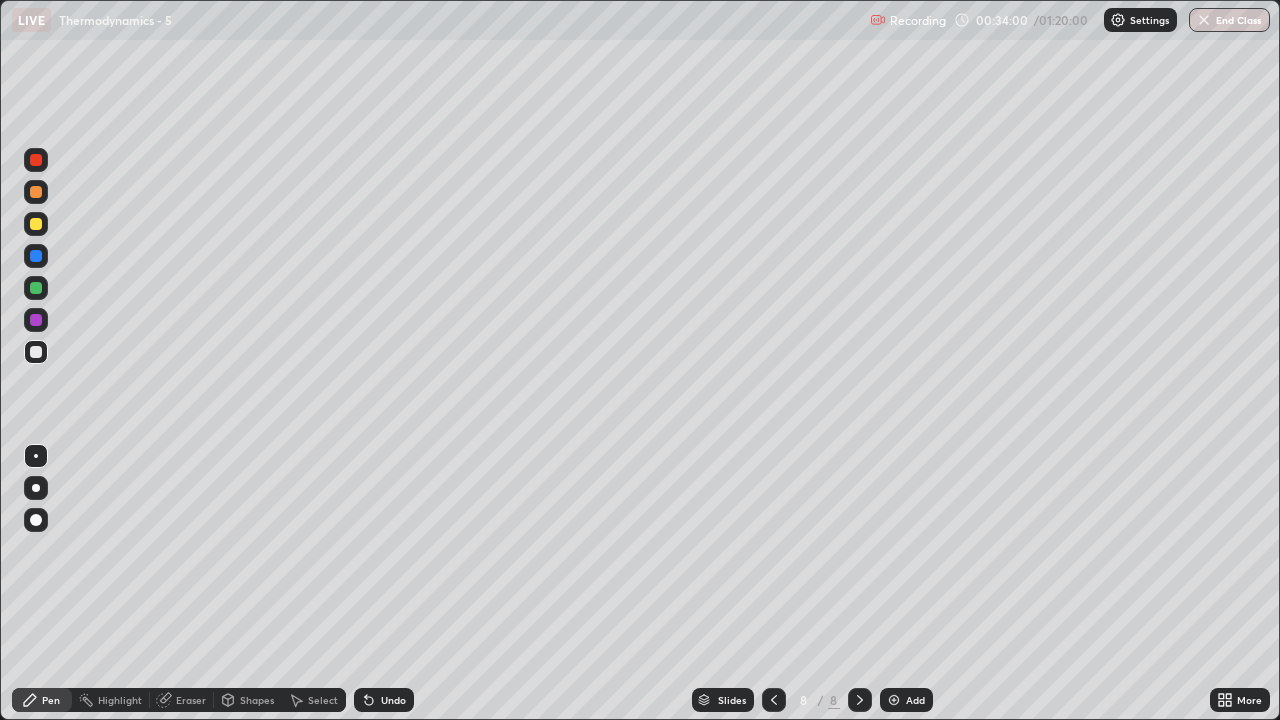 click 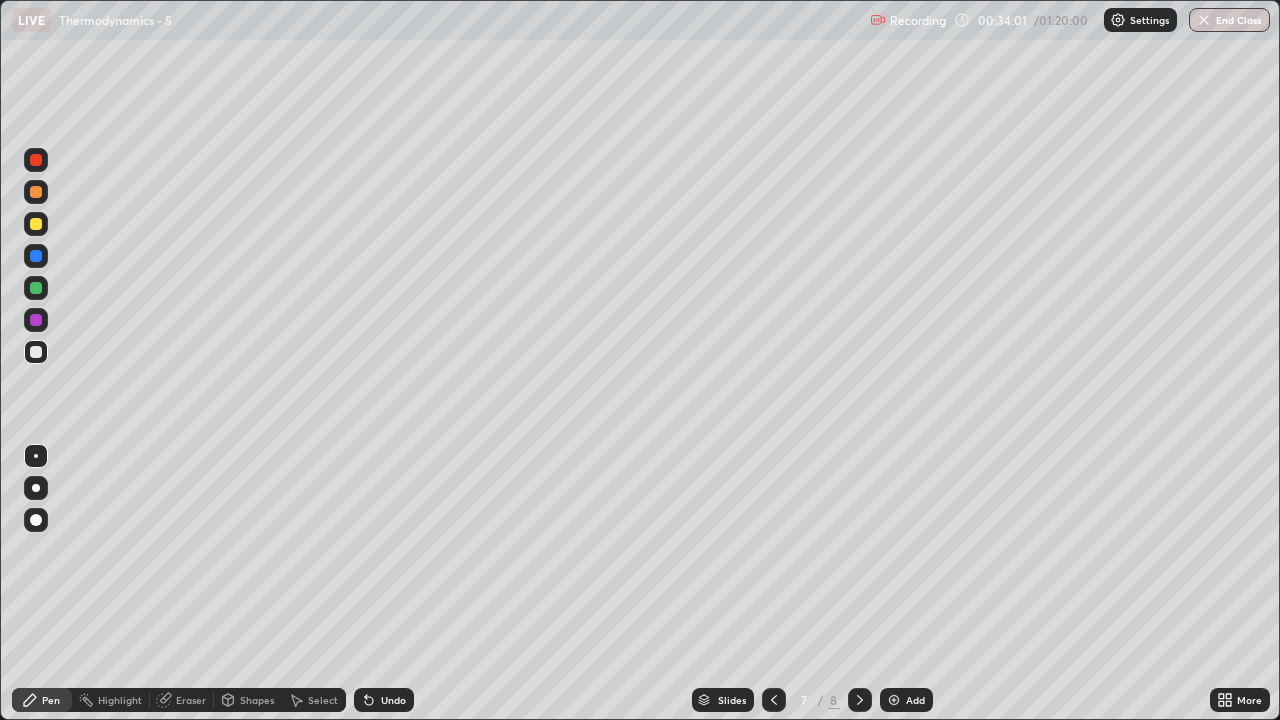 click 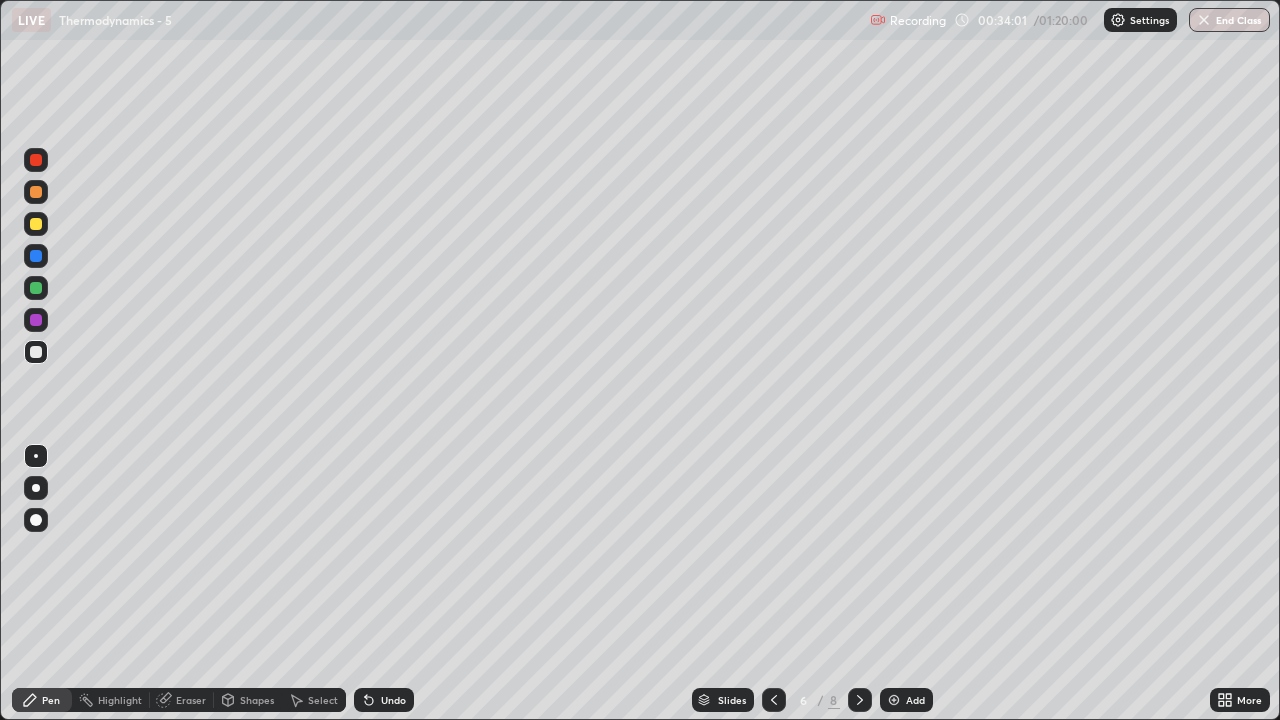 click at bounding box center (774, 700) 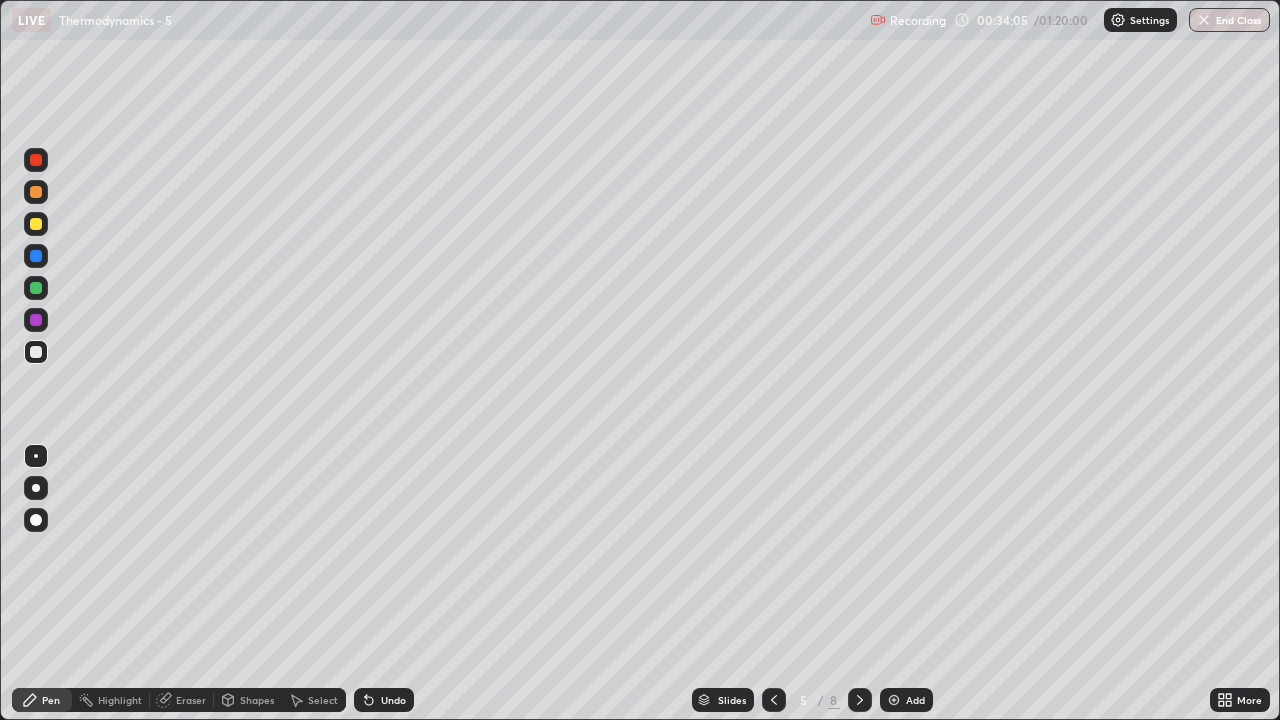 click at bounding box center [36, 288] 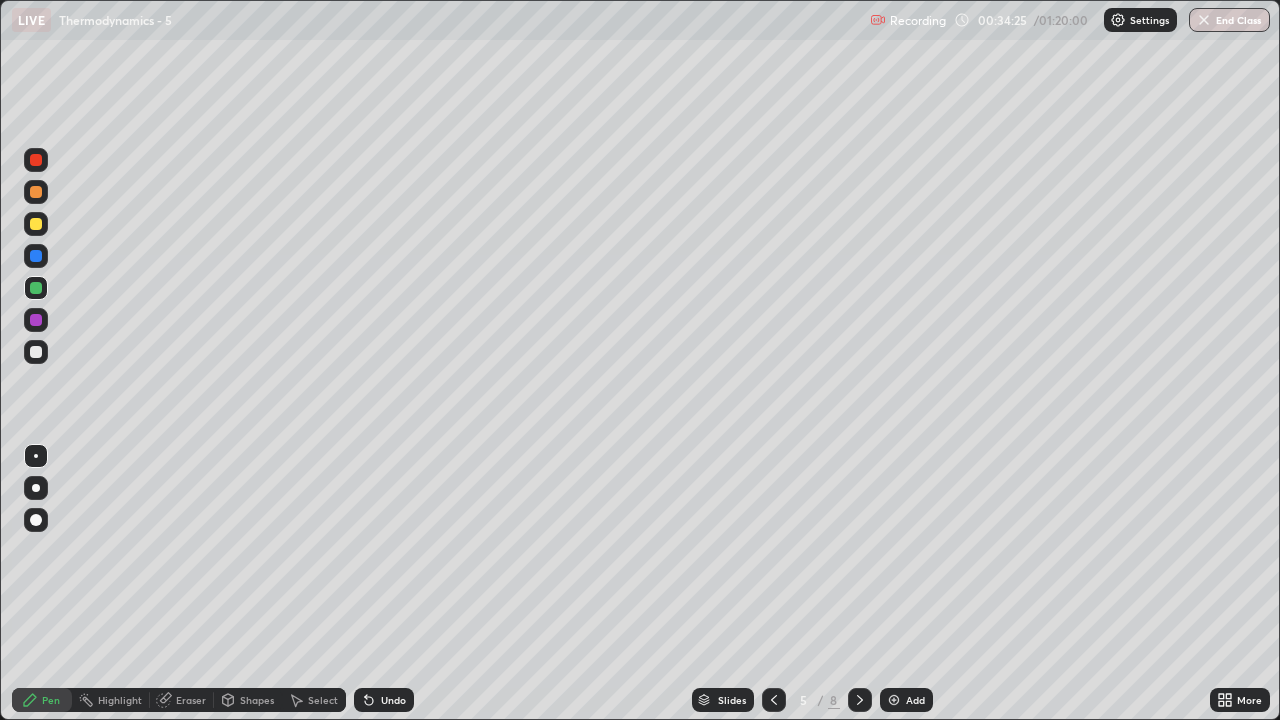 click 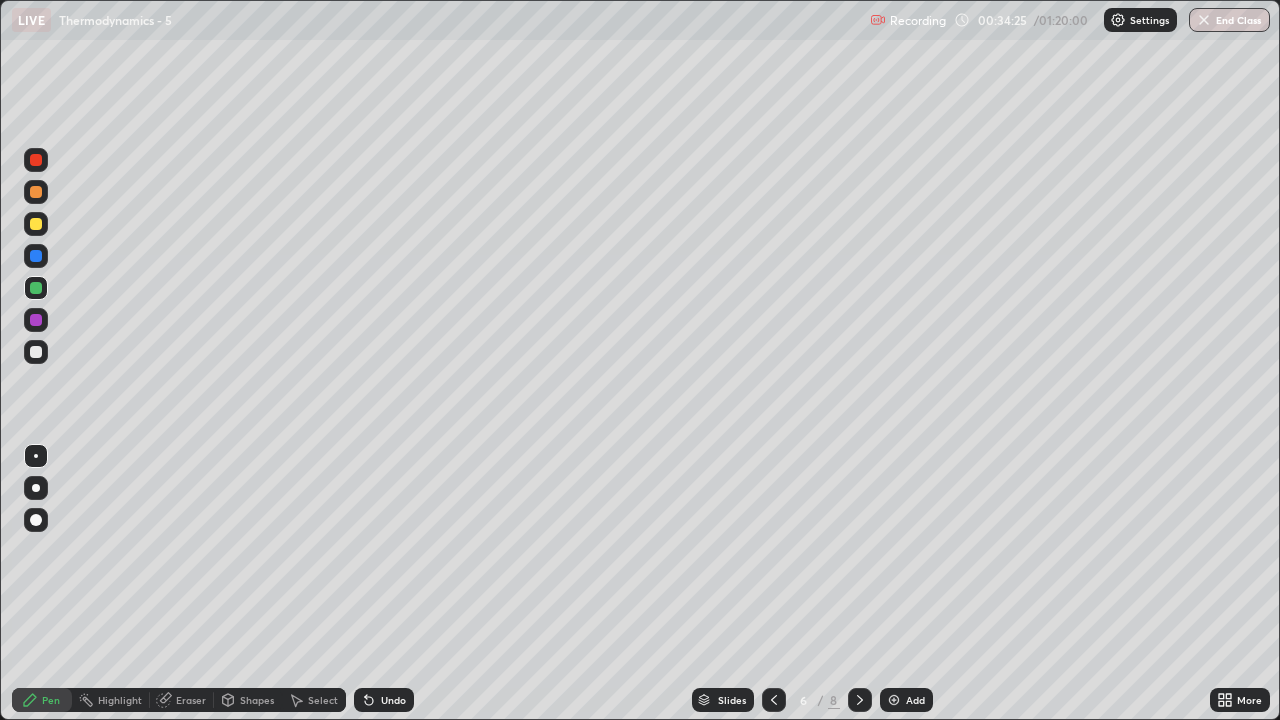 click 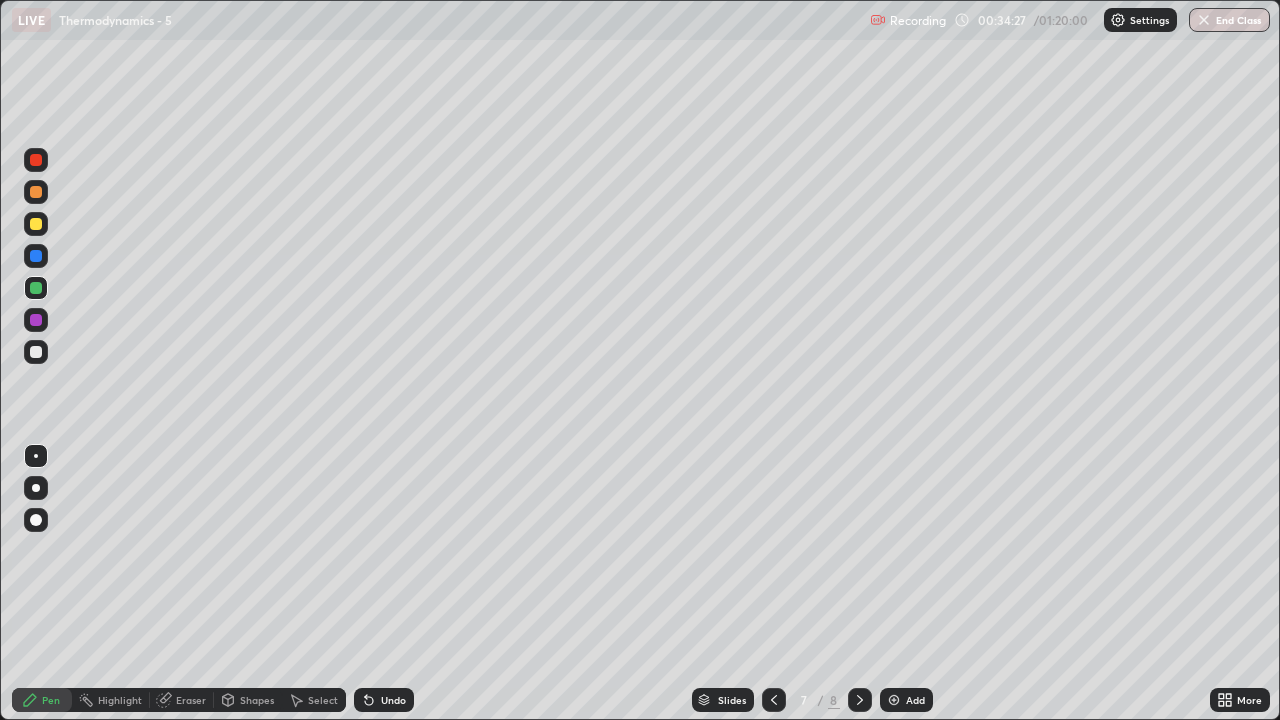 click 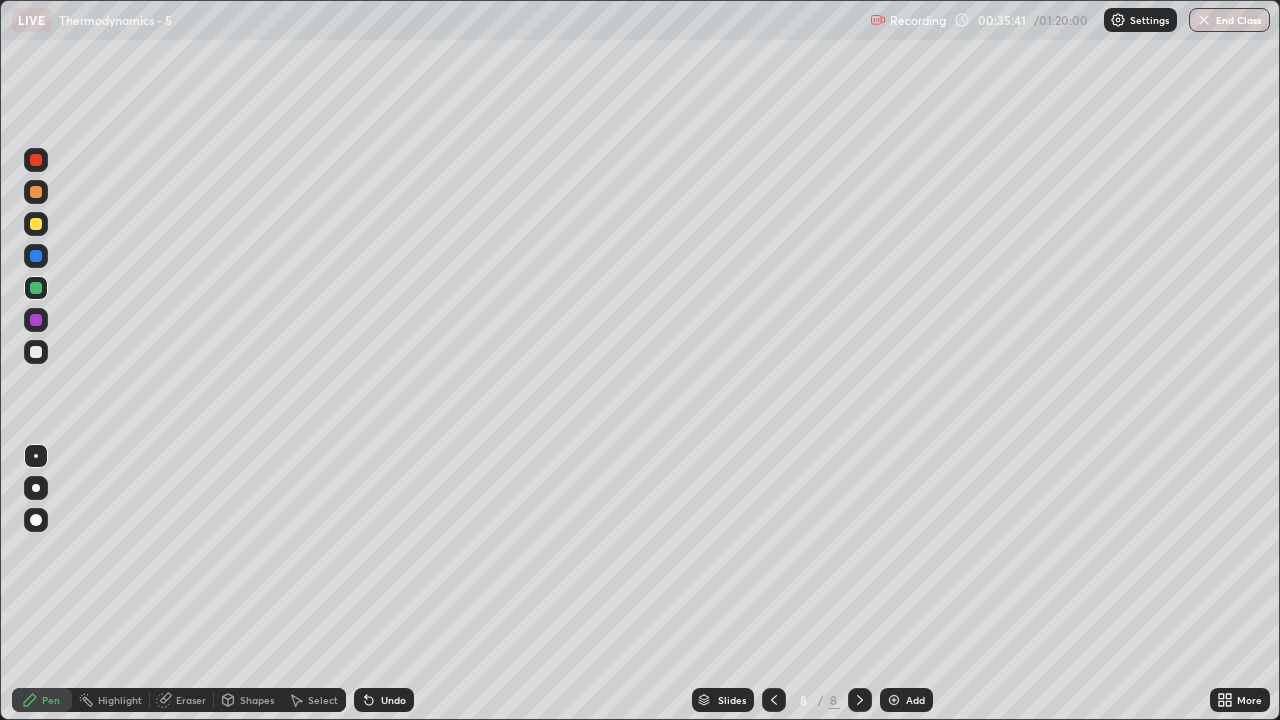 click on "Add" at bounding box center (915, 700) 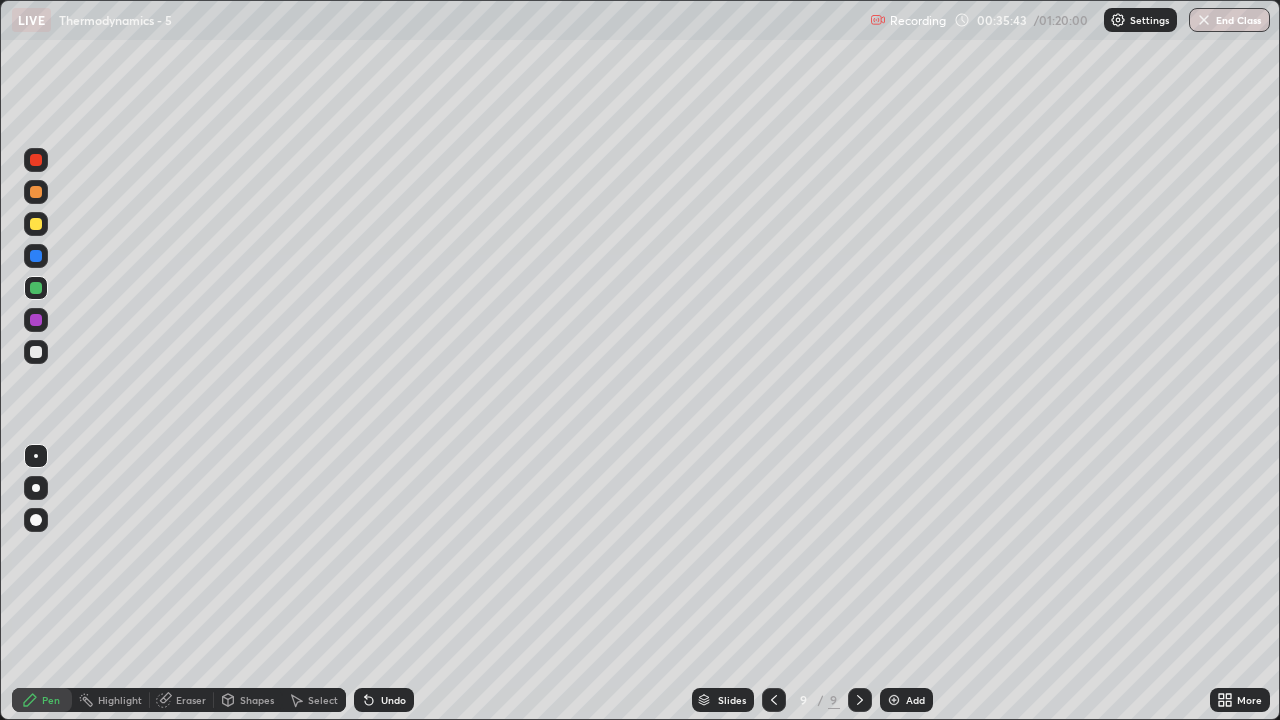 click at bounding box center (36, 224) 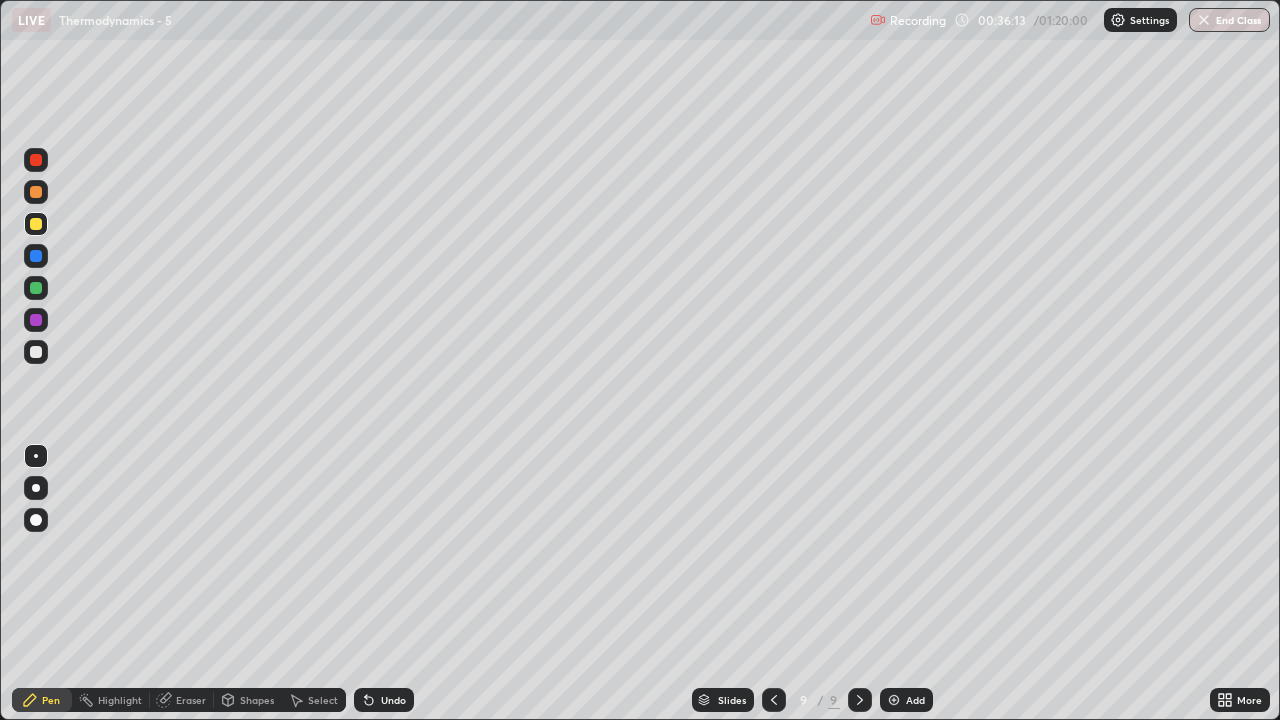 click at bounding box center (36, 352) 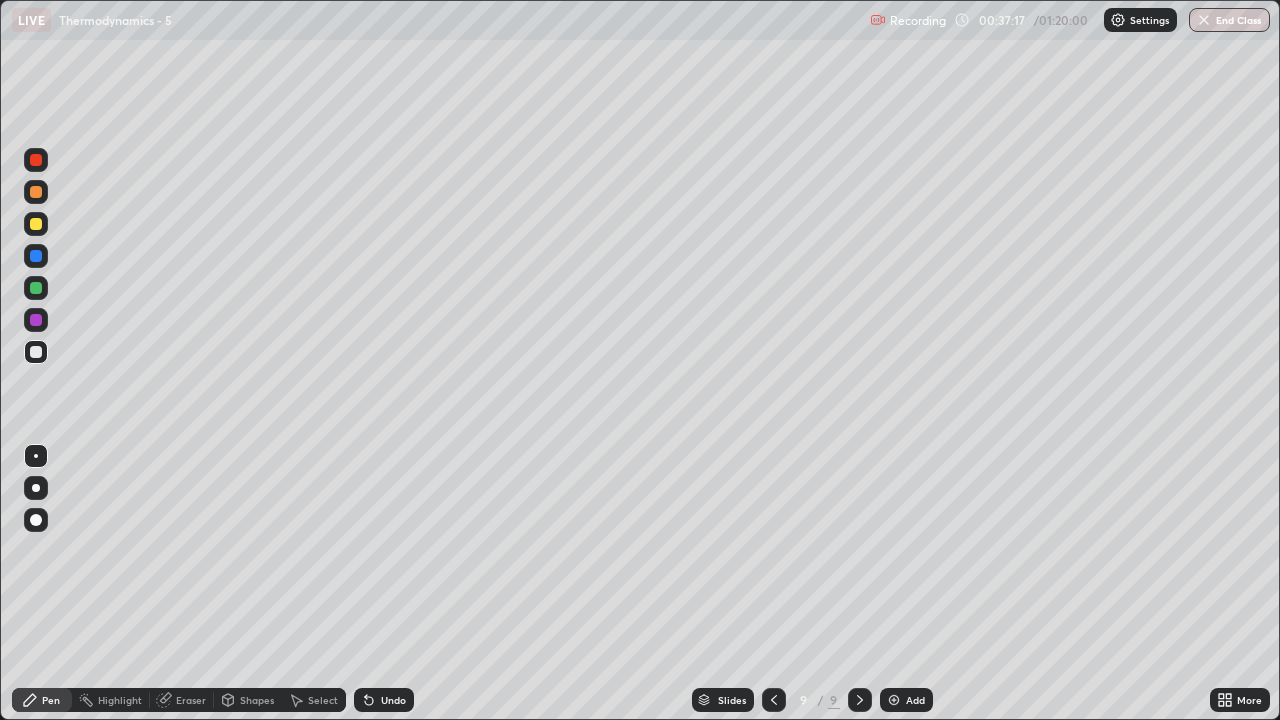 click at bounding box center [36, 224] 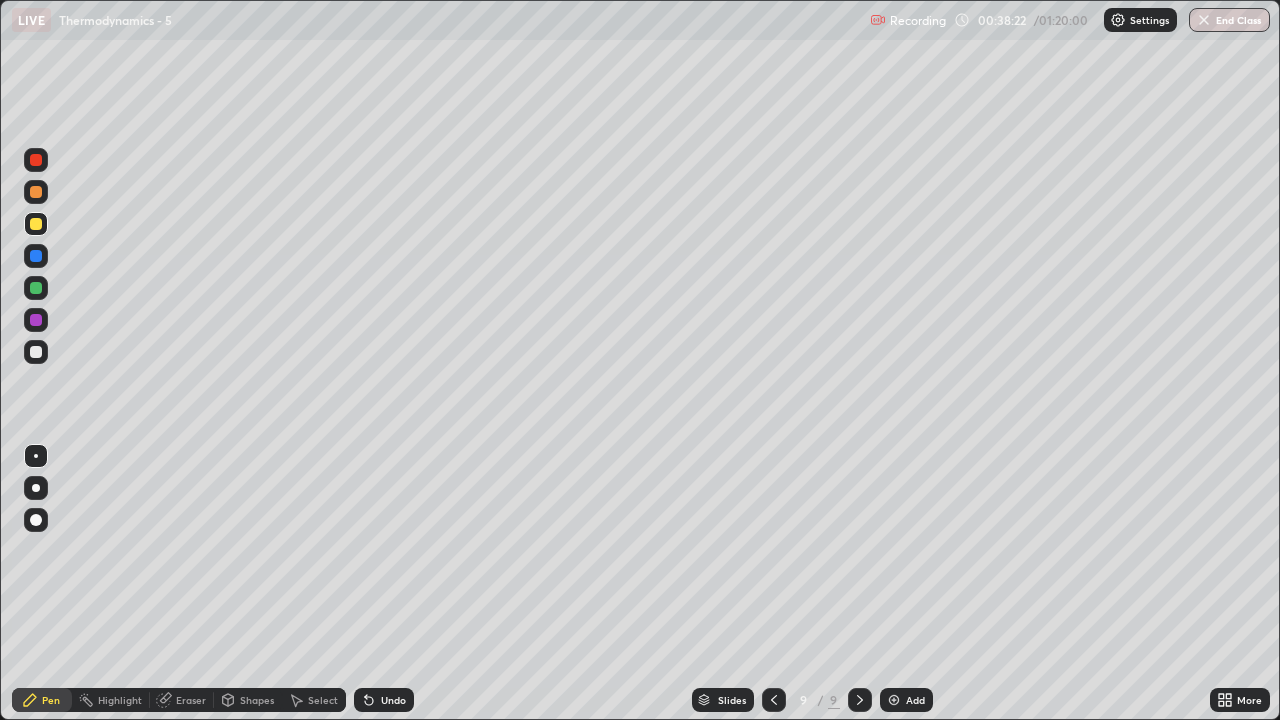 click at bounding box center (36, 352) 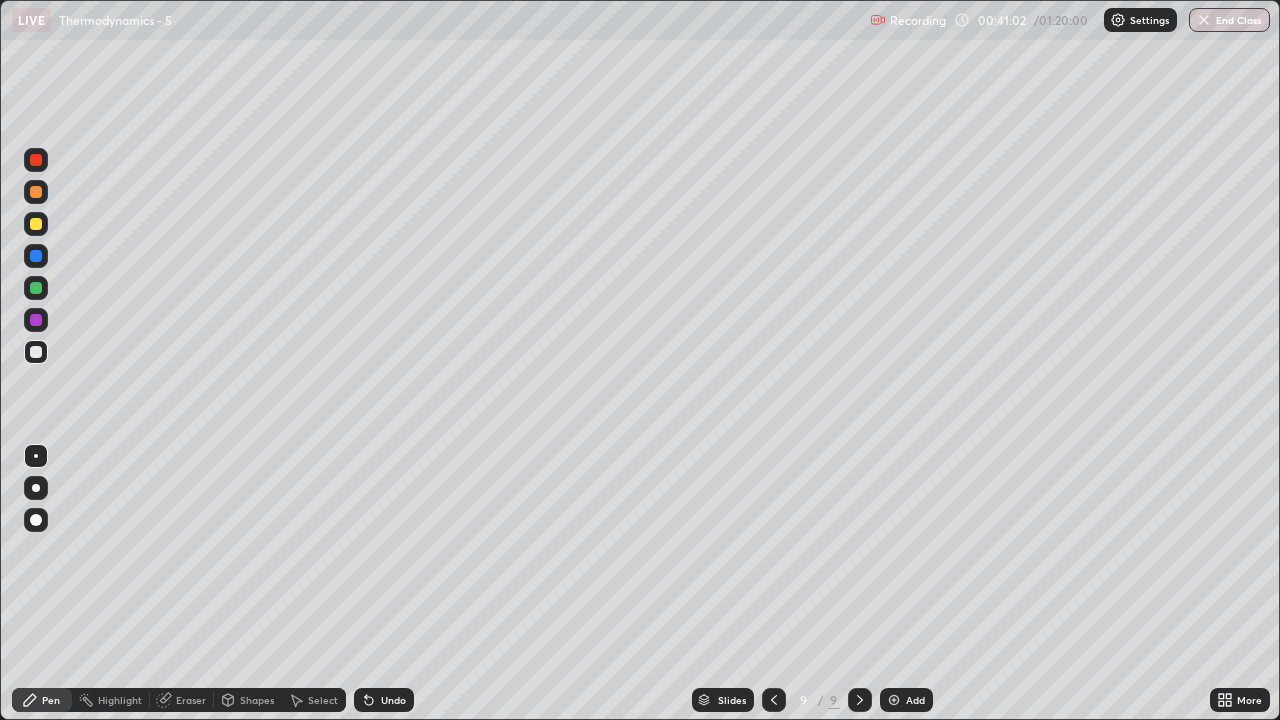 click at bounding box center (894, 700) 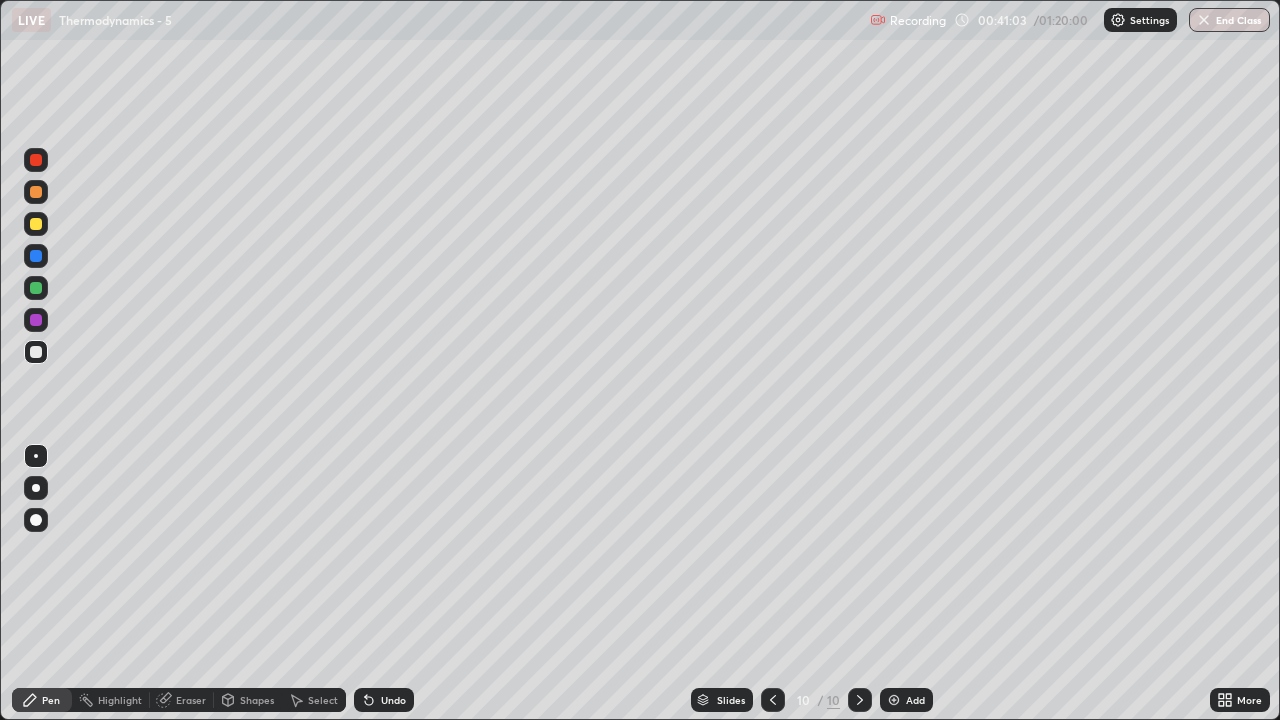 click at bounding box center (36, 224) 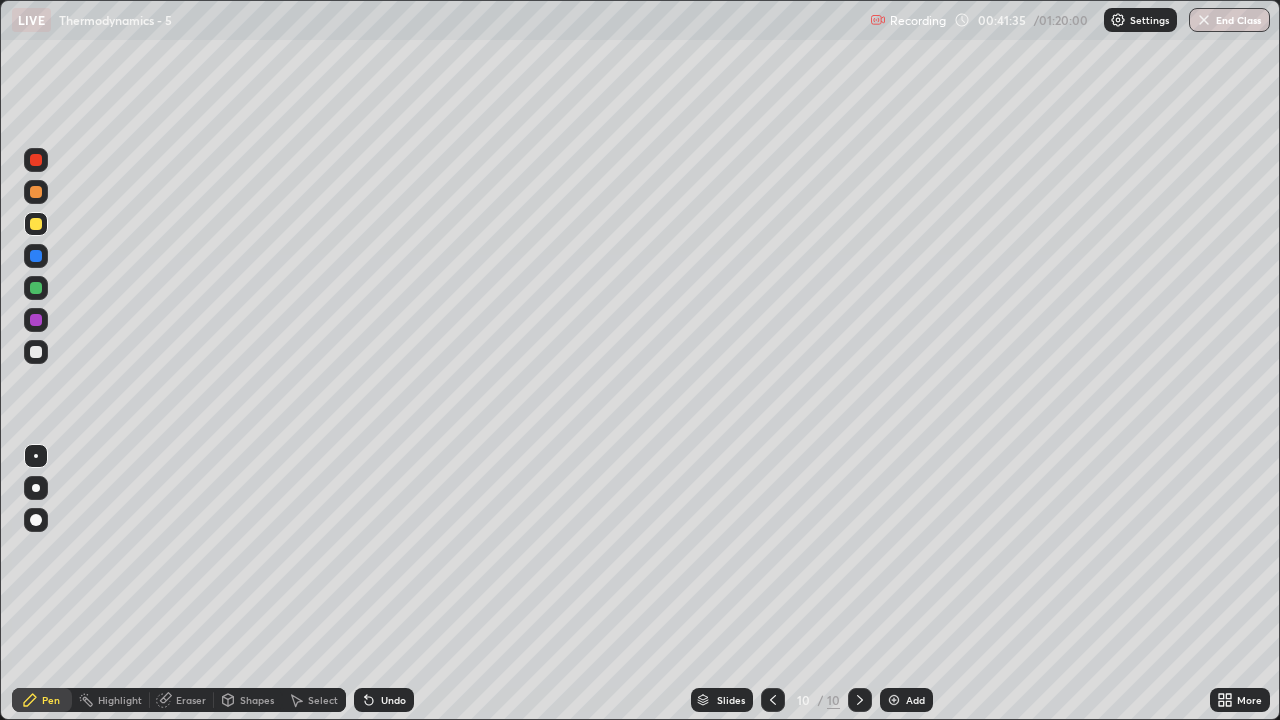 click at bounding box center (36, 352) 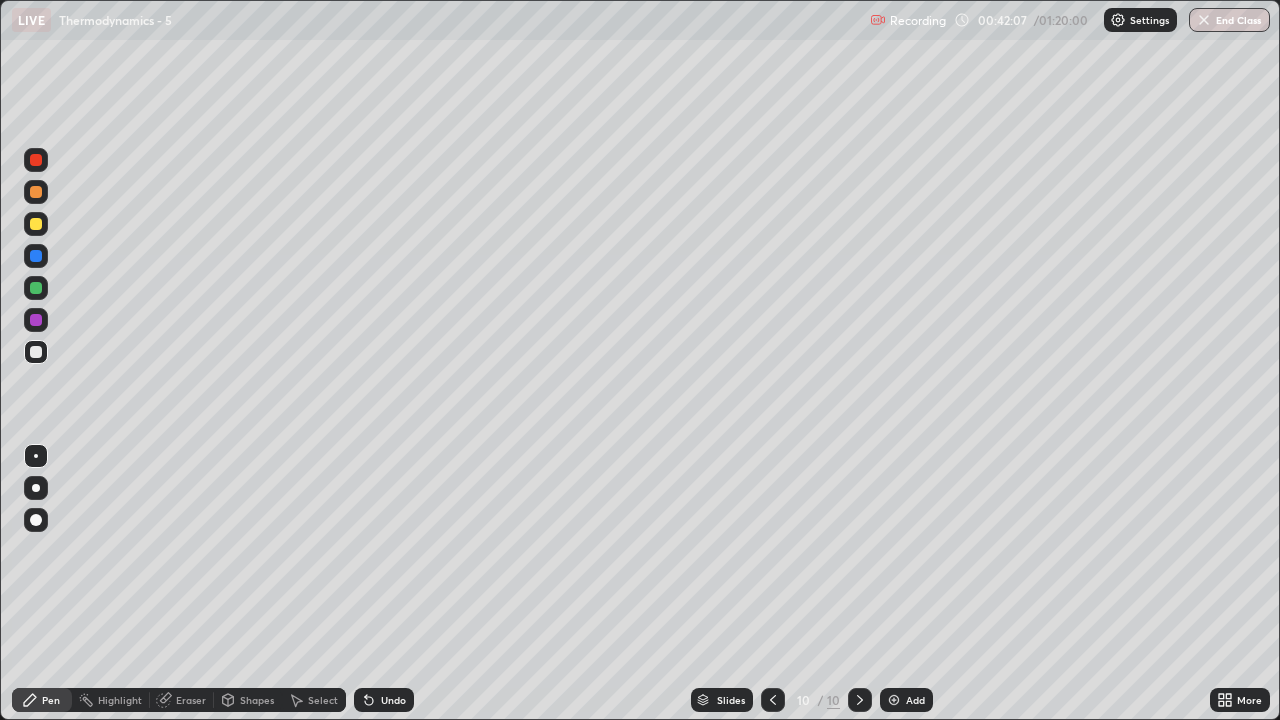 click on "Undo" at bounding box center (384, 700) 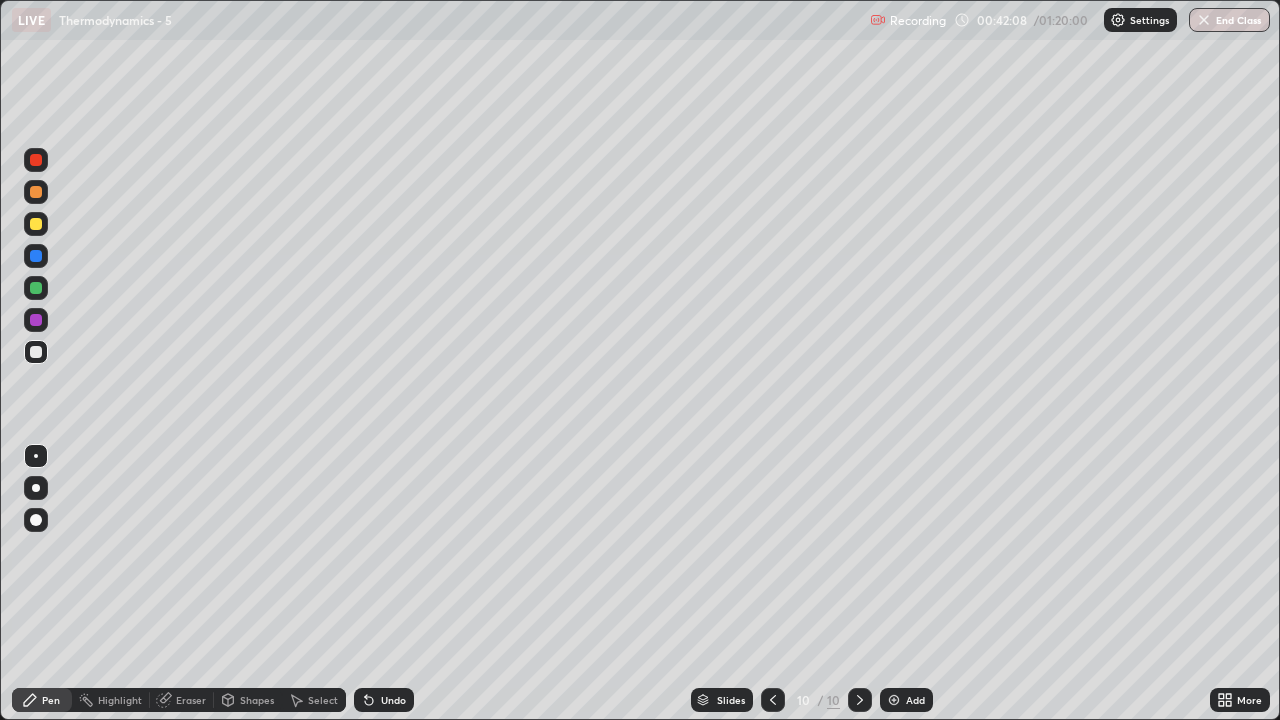 click on "Undo" at bounding box center (384, 700) 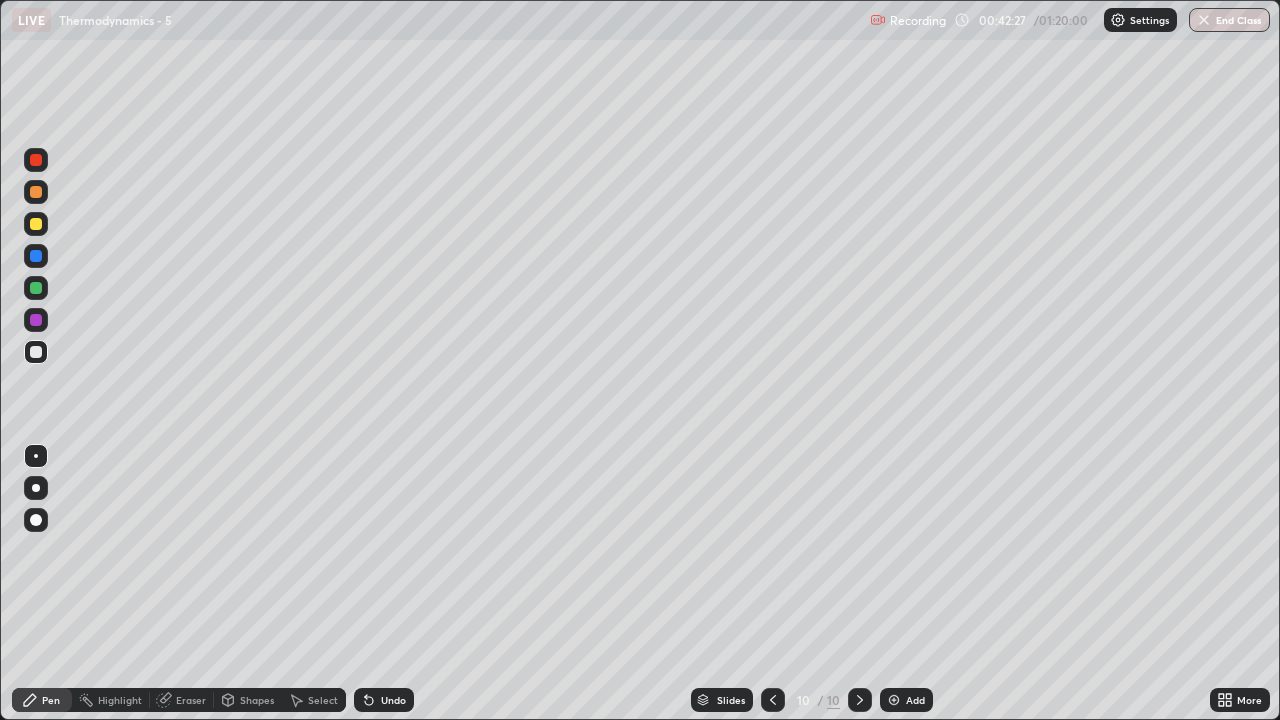 click at bounding box center (36, 288) 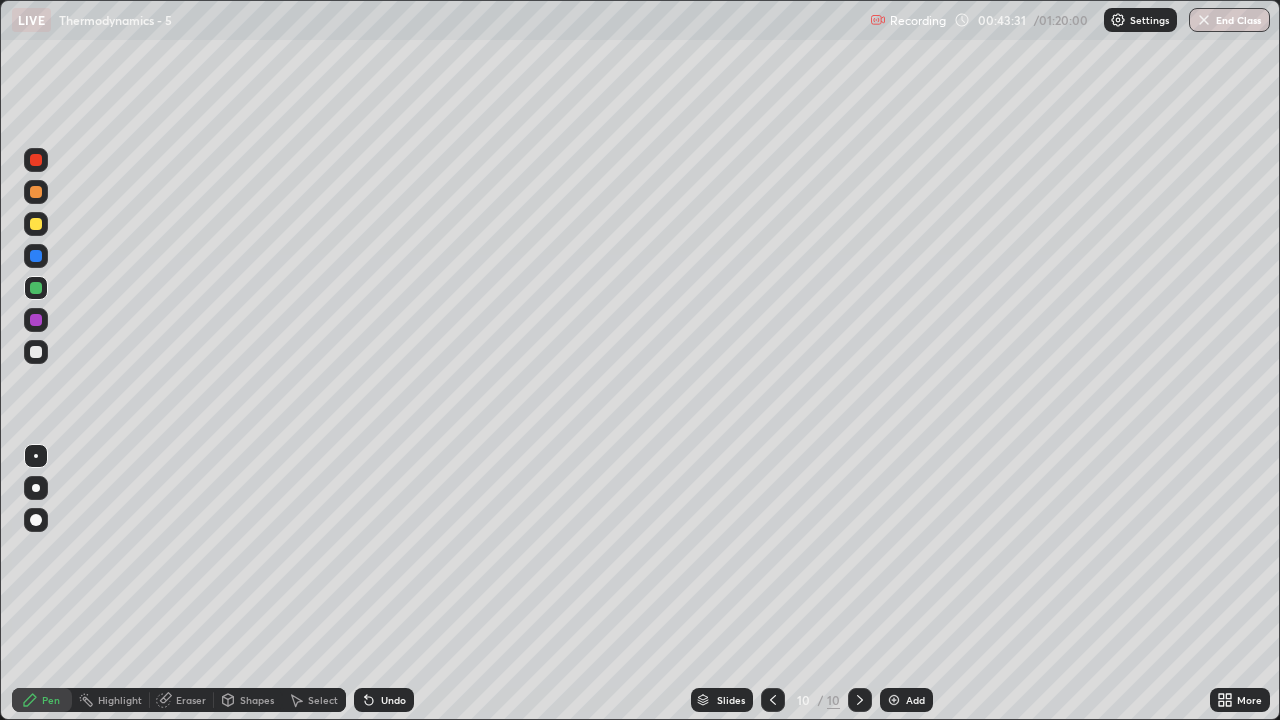 click at bounding box center (36, 224) 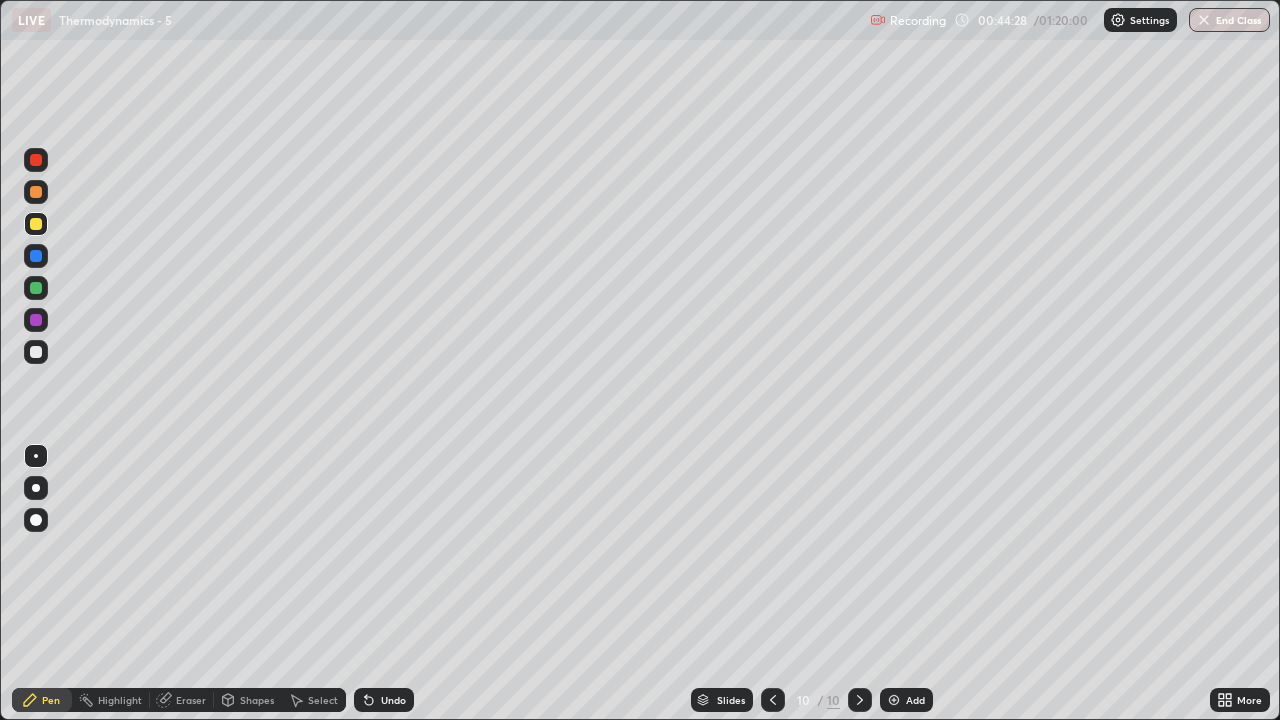 click at bounding box center [36, 352] 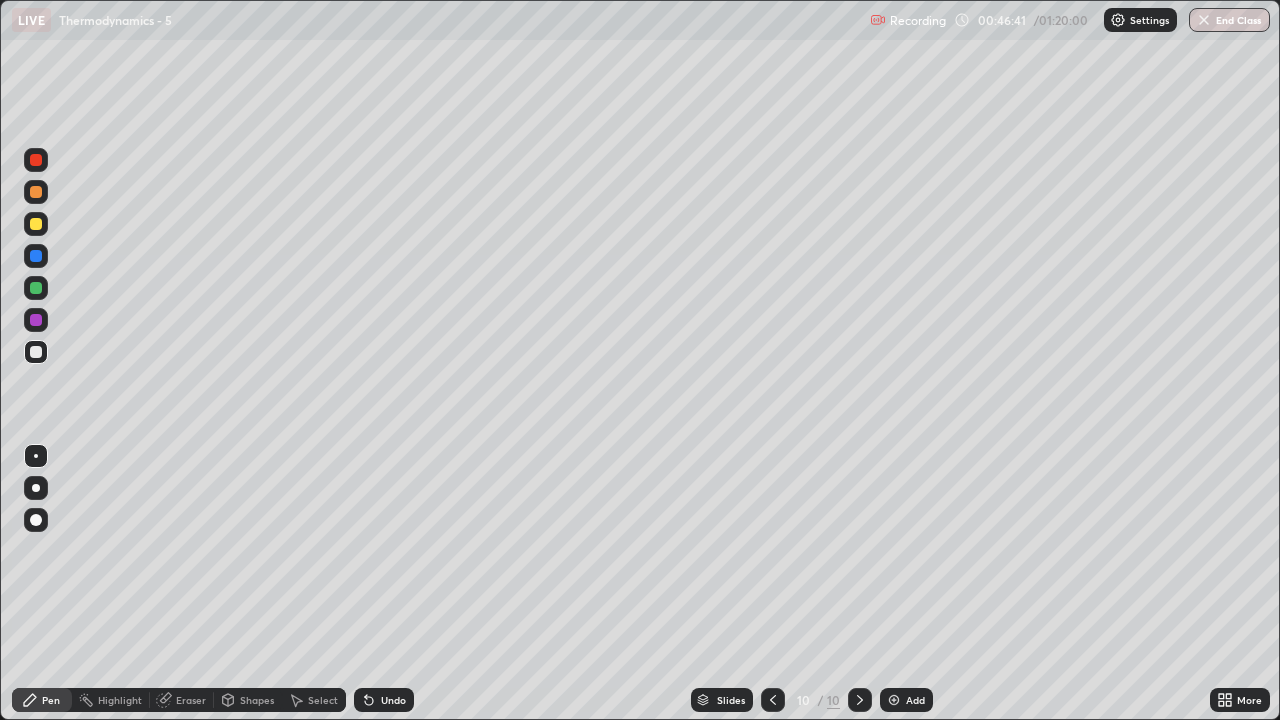 click at bounding box center [894, 700] 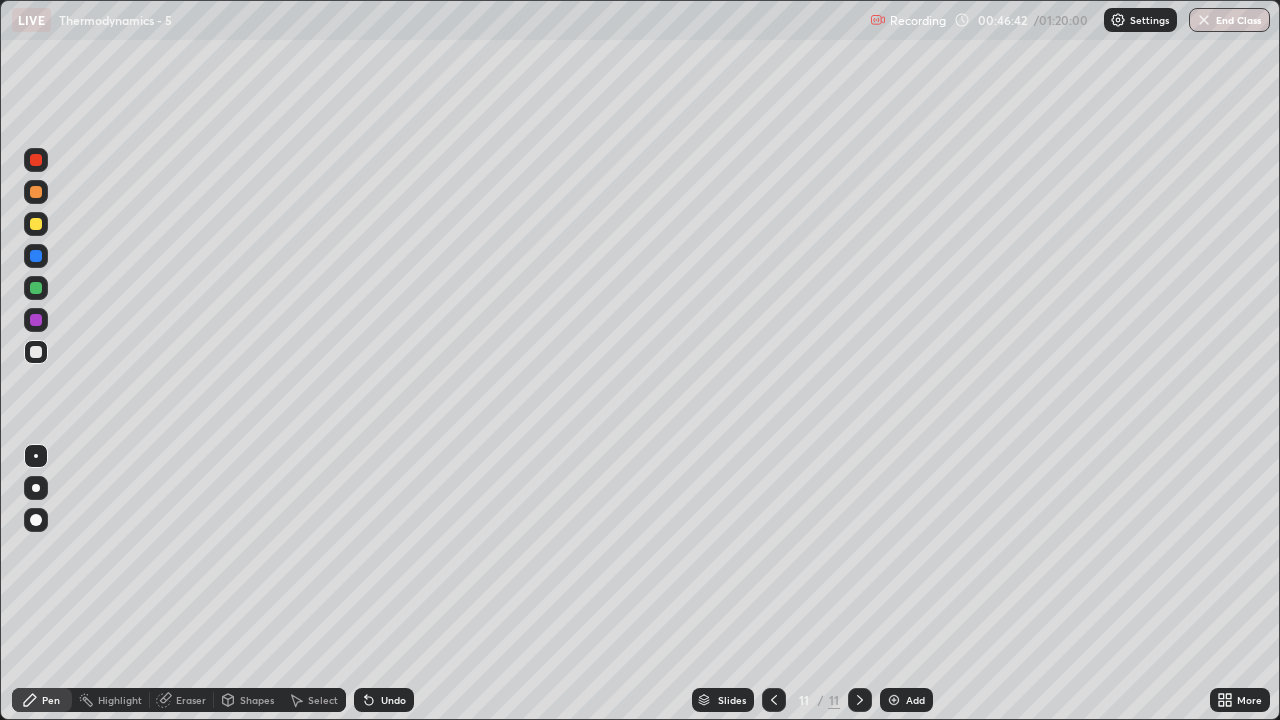 click at bounding box center [36, 224] 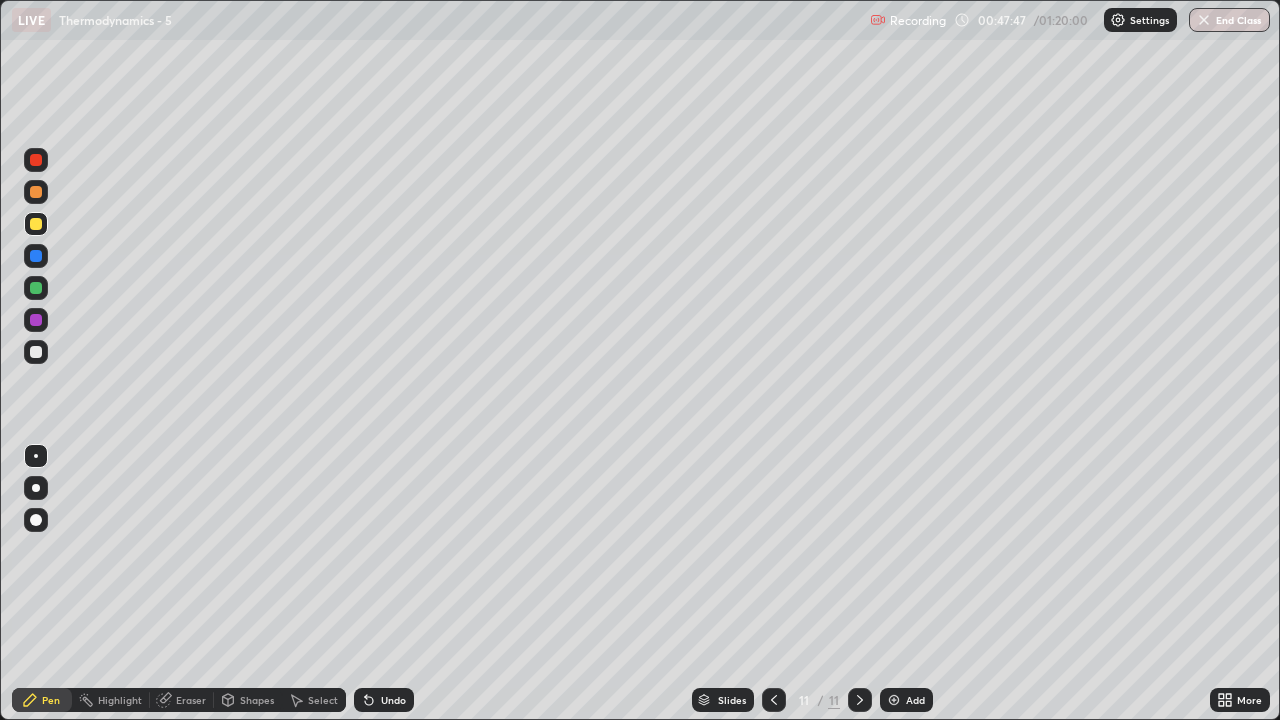 click at bounding box center (36, 352) 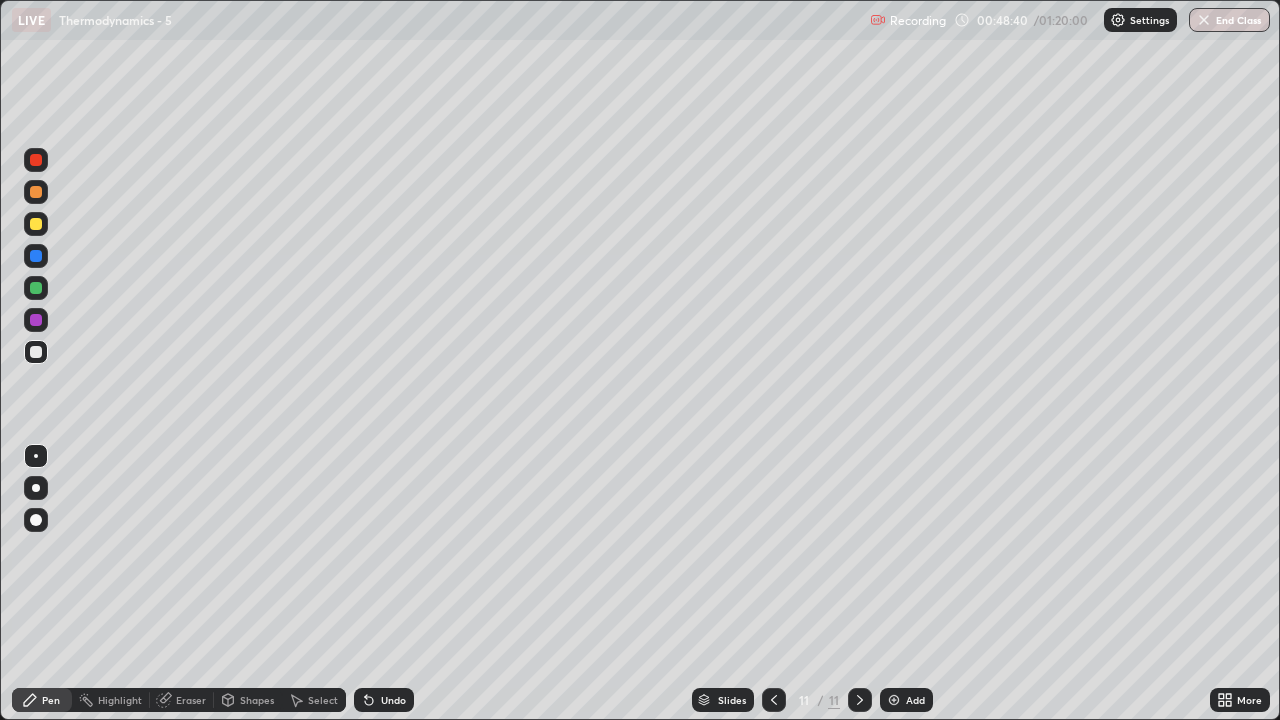 click at bounding box center [36, 288] 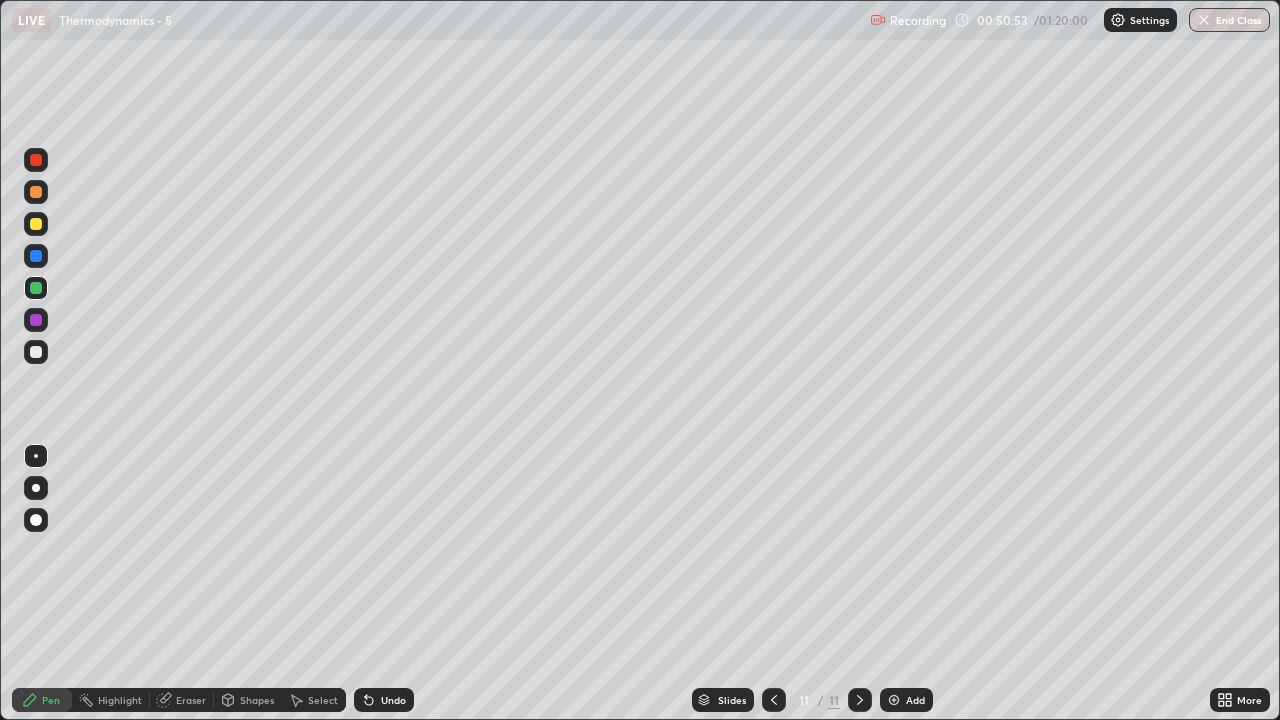 click on "Add" at bounding box center [915, 700] 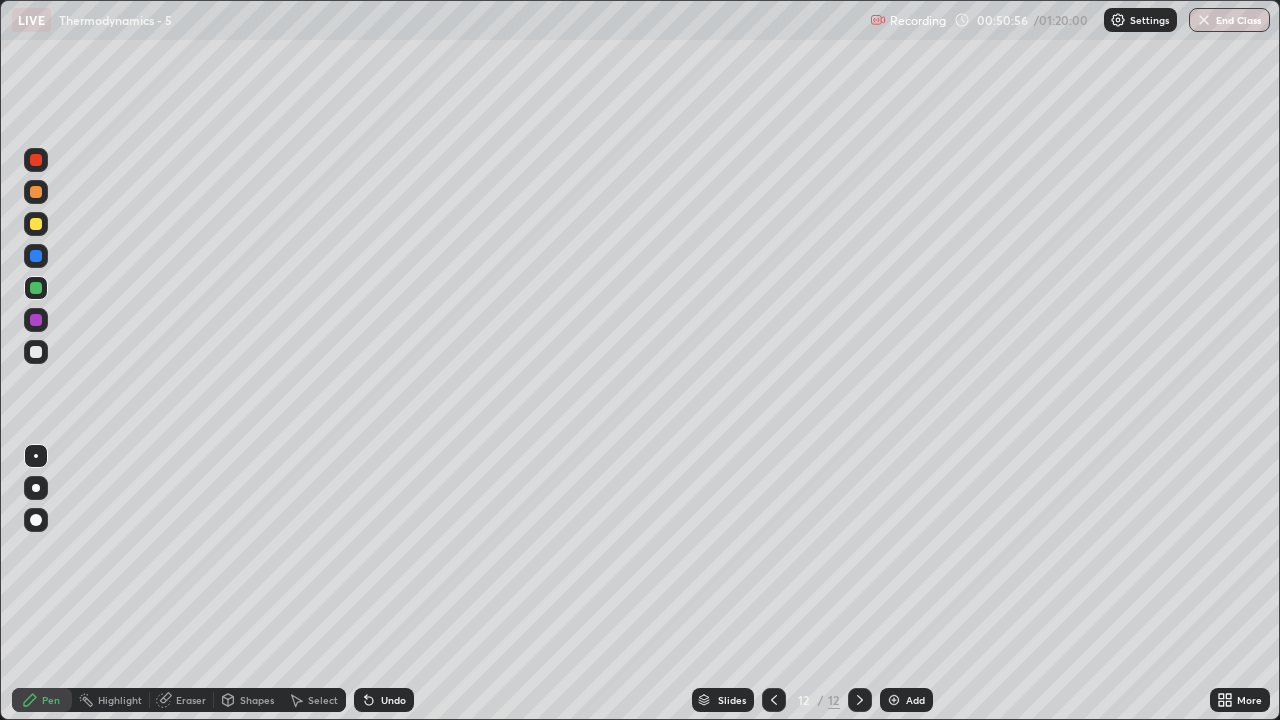 click at bounding box center [36, 224] 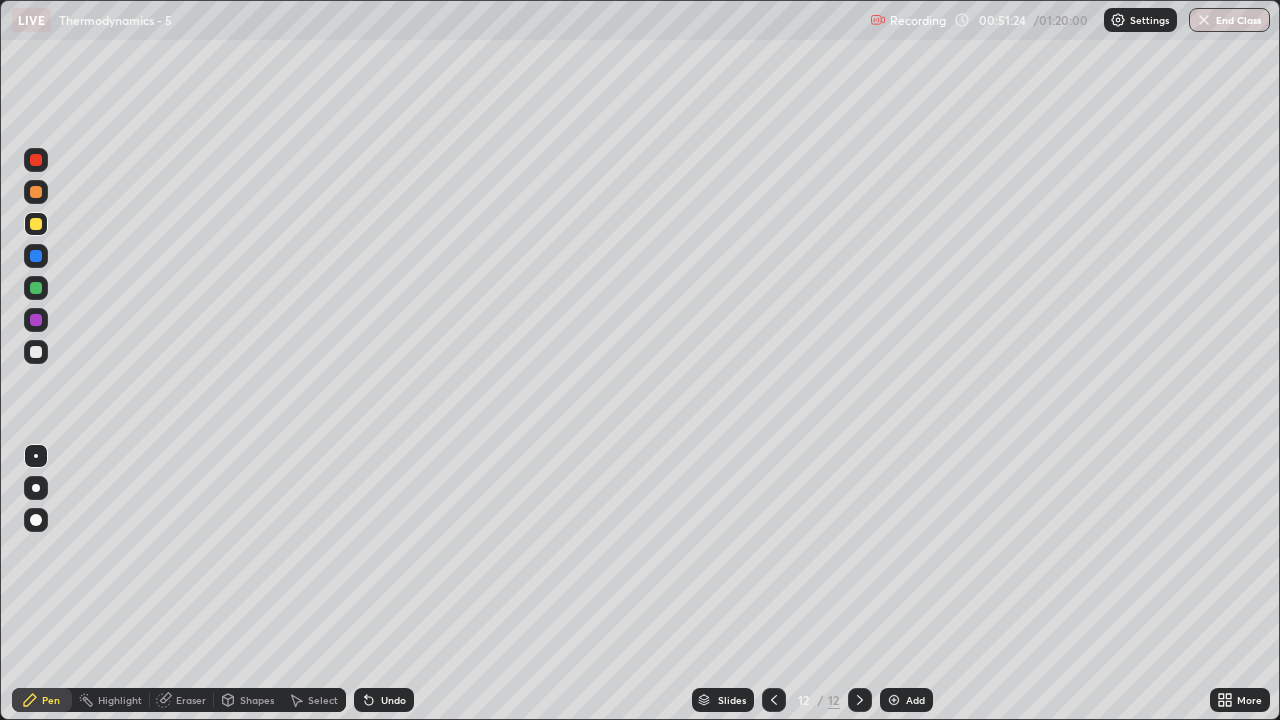 click at bounding box center (36, 352) 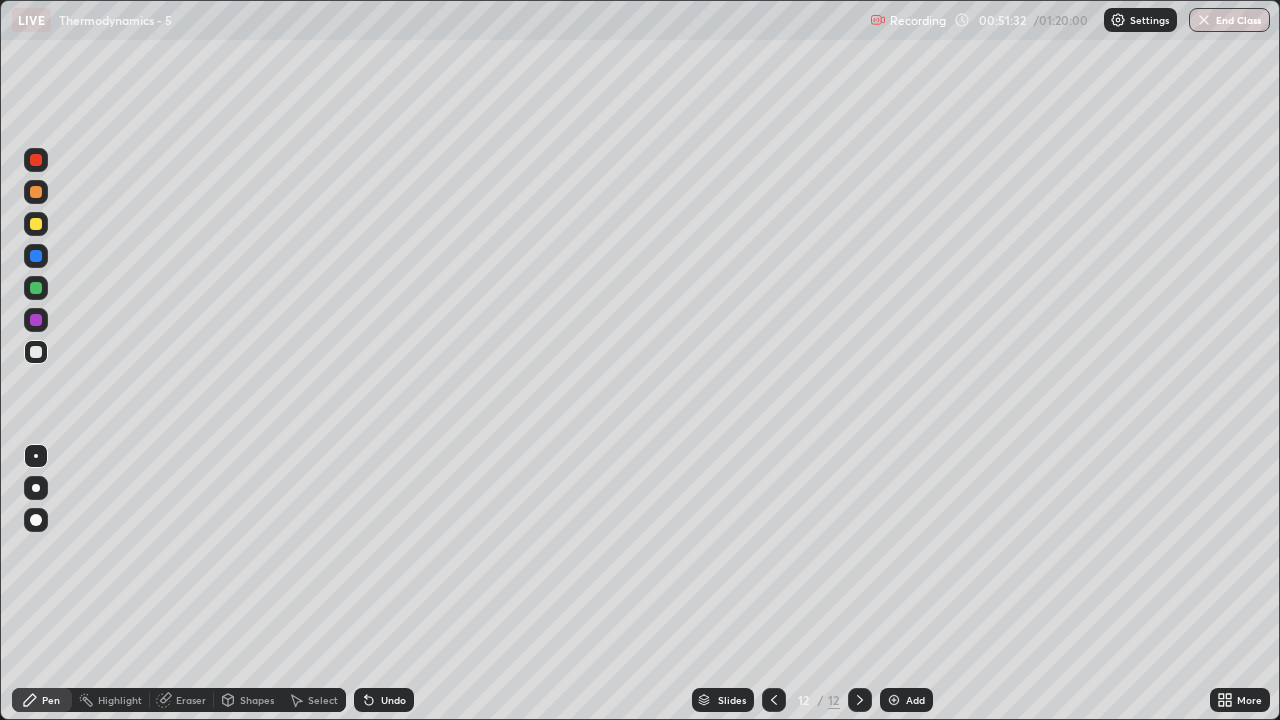click on "Eraser" at bounding box center (191, 700) 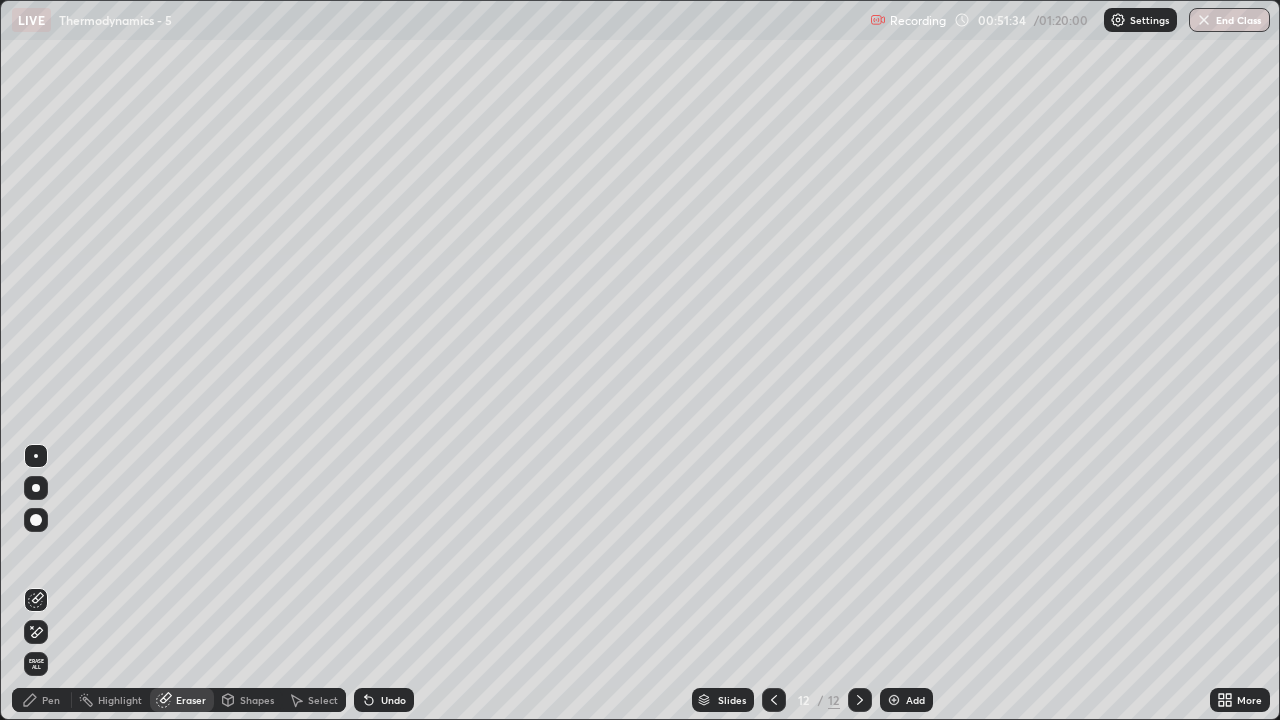 click on "Pen" at bounding box center (51, 700) 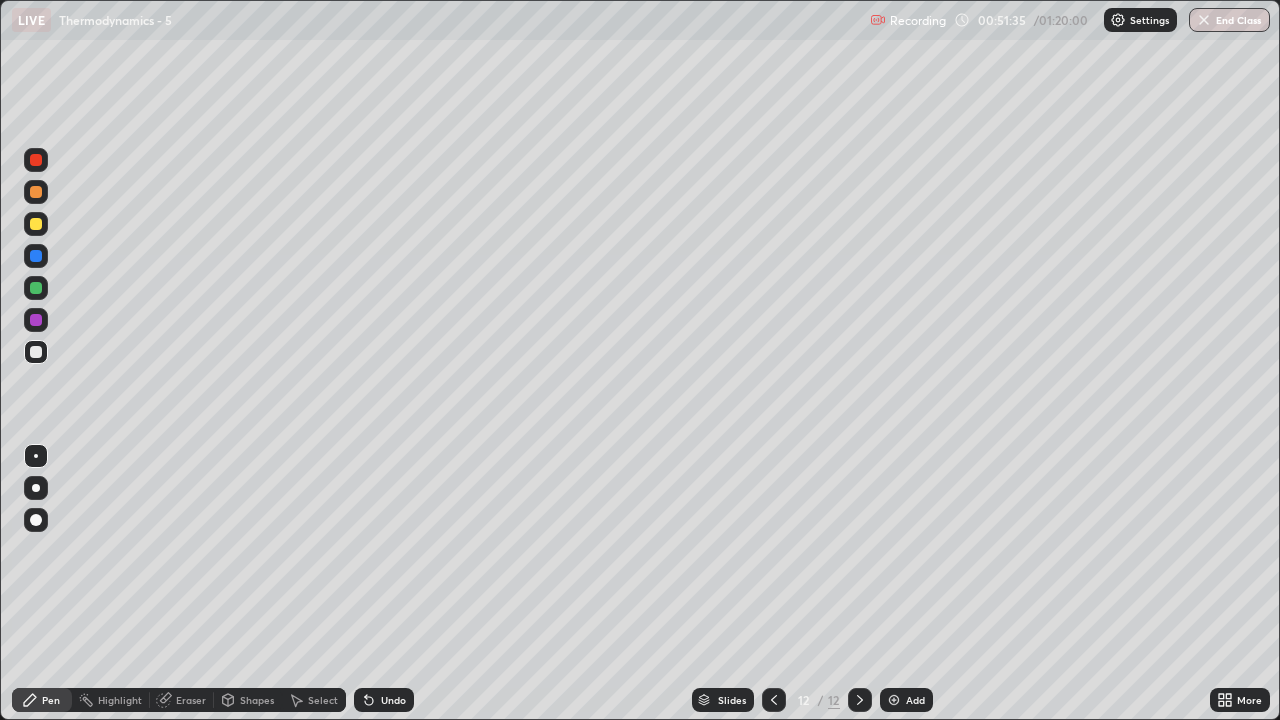 click at bounding box center (36, 224) 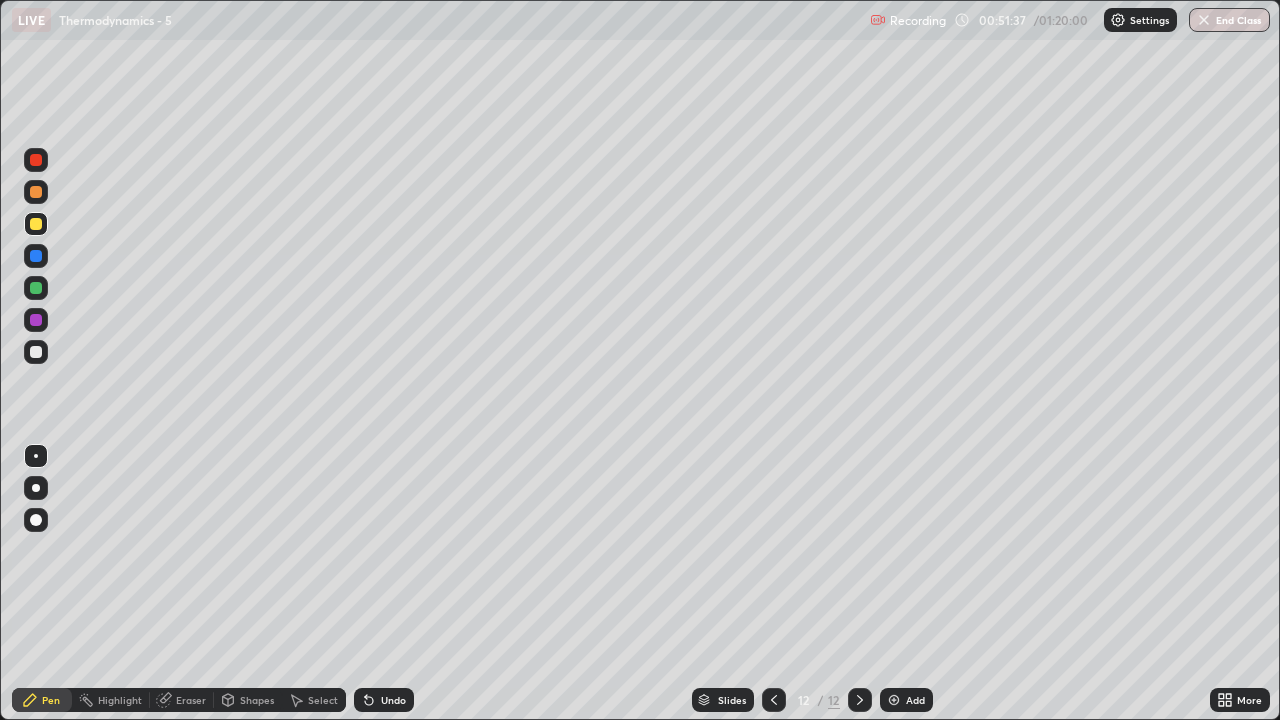 click at bounding box center [36, 352] 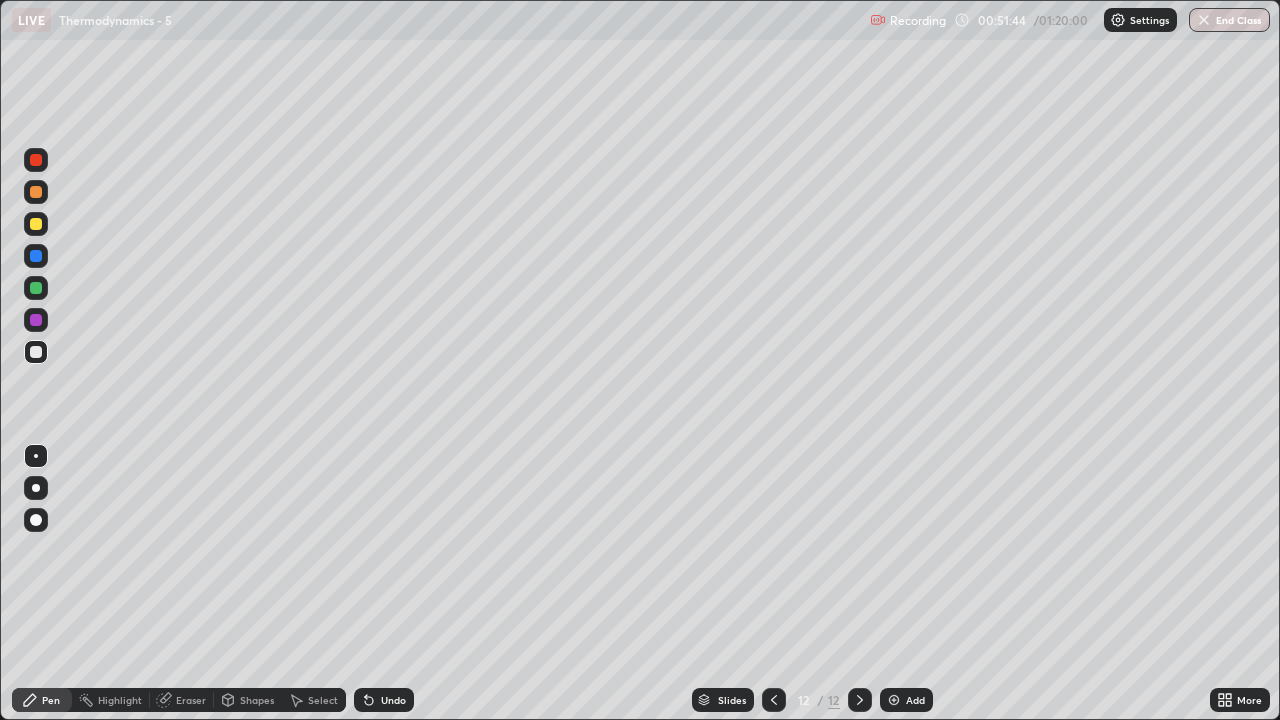 click on "Eraser" at bounding box center (191, 700) 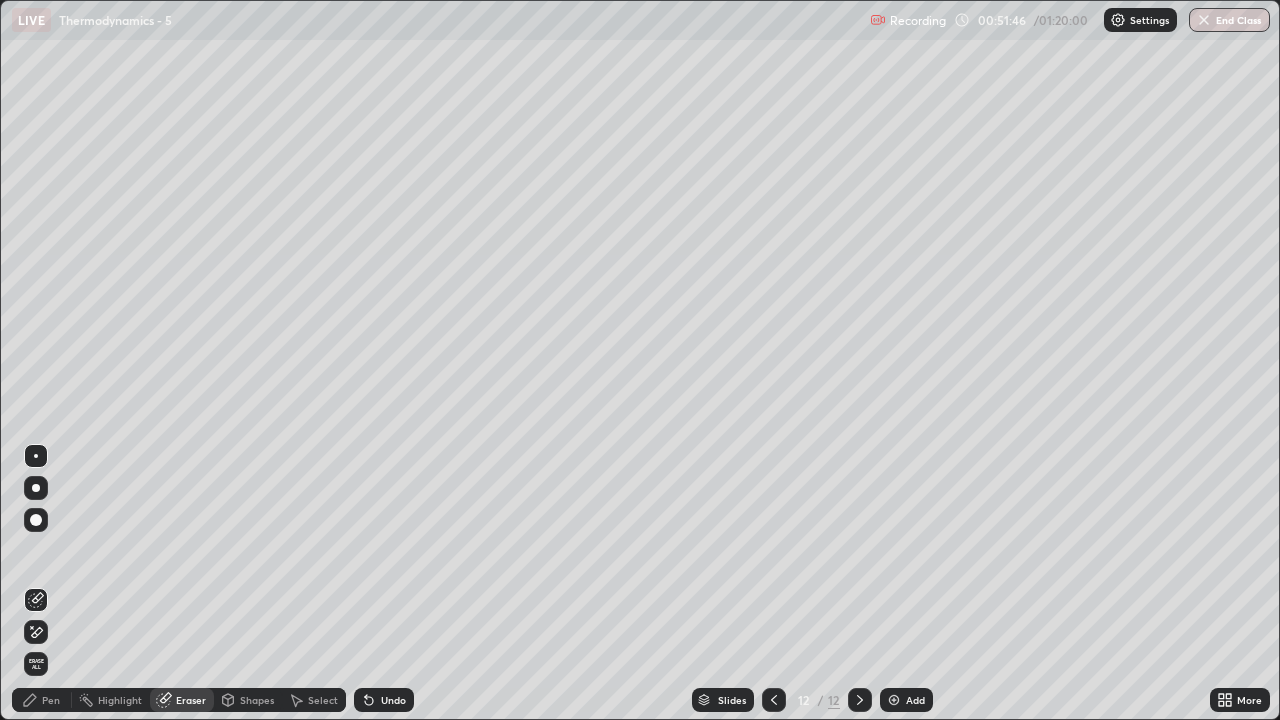 click on "Pen" at bounding box center [51, 700] 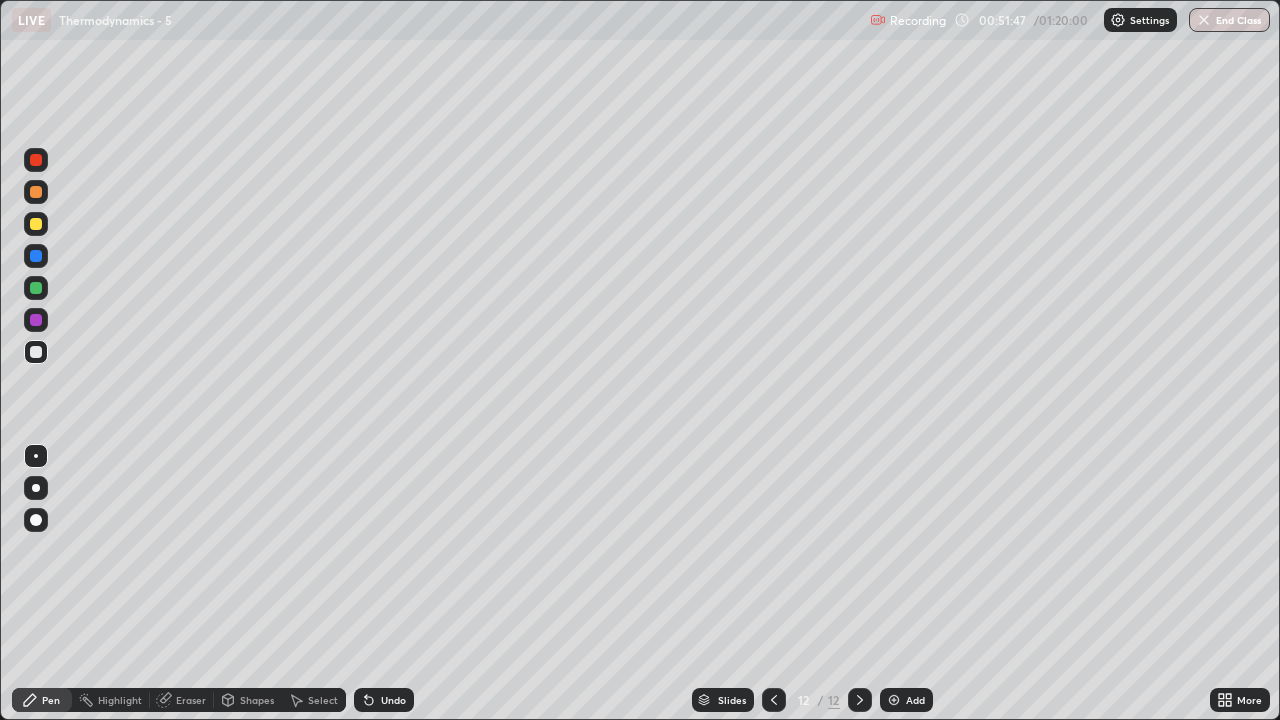 click at bounding box center [36, 224] 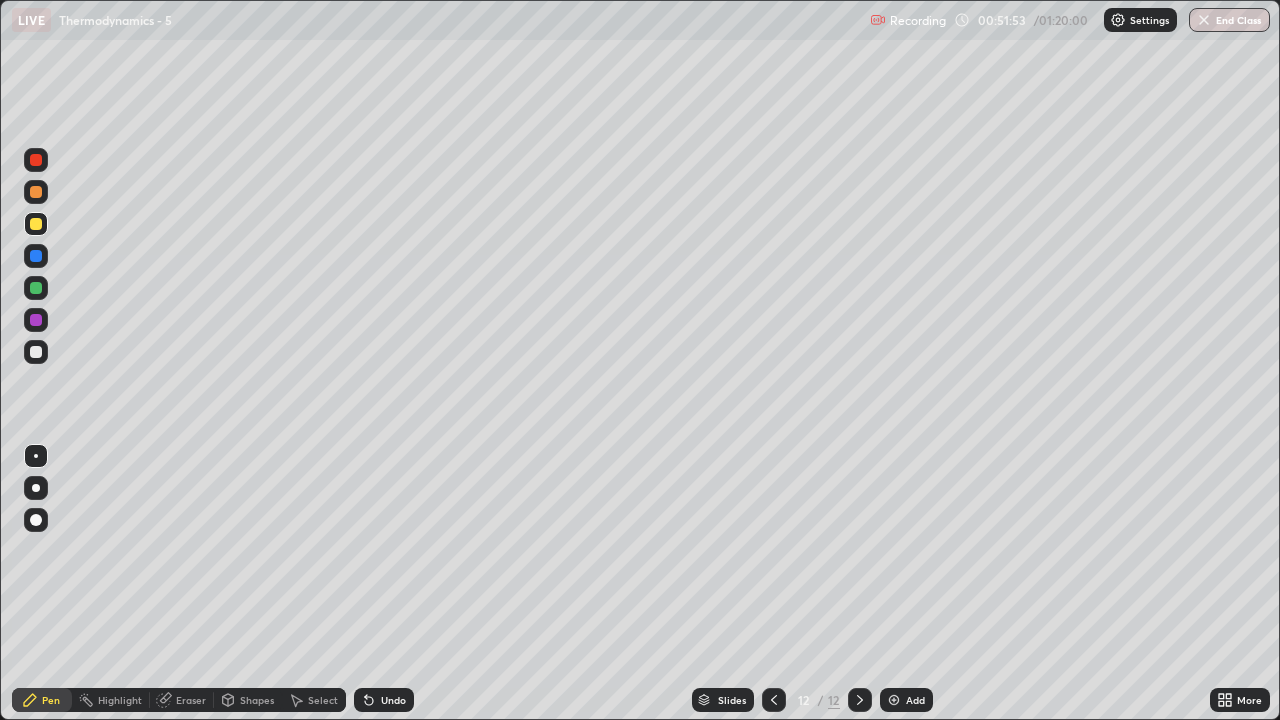 click at bounding box center [36, 352] 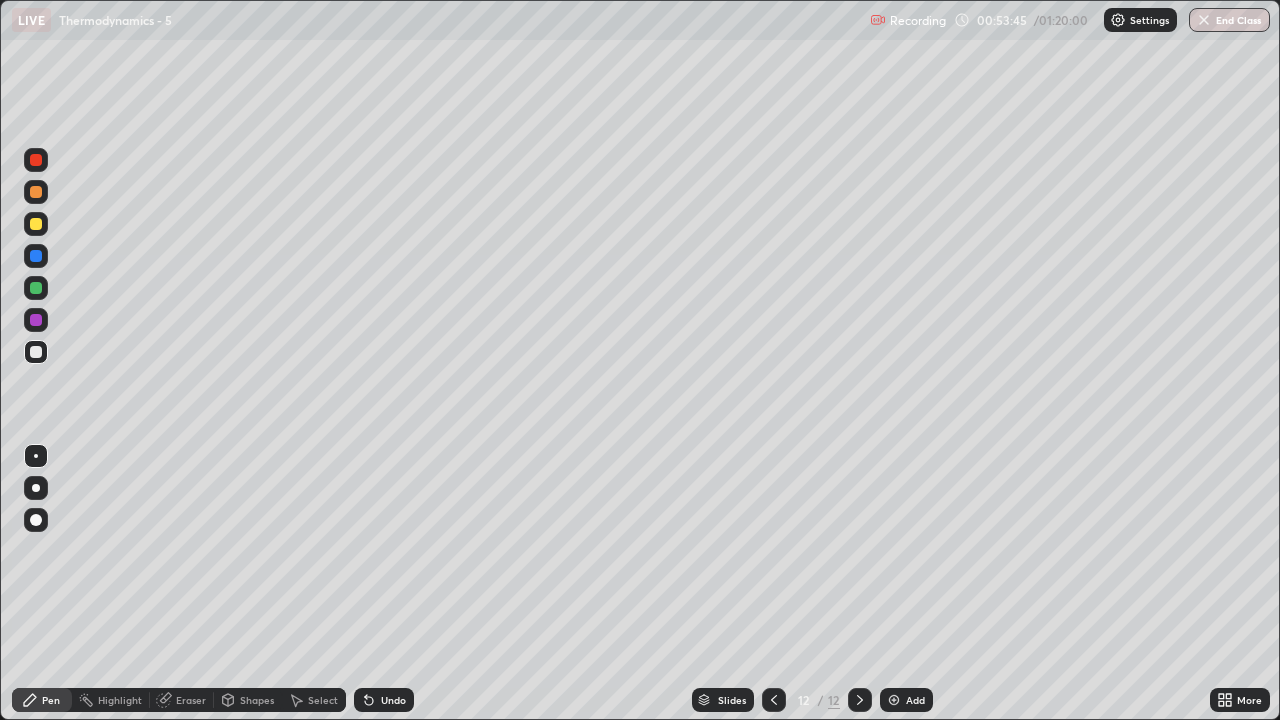 click on "Eraser" at bounding box center (191, 700) 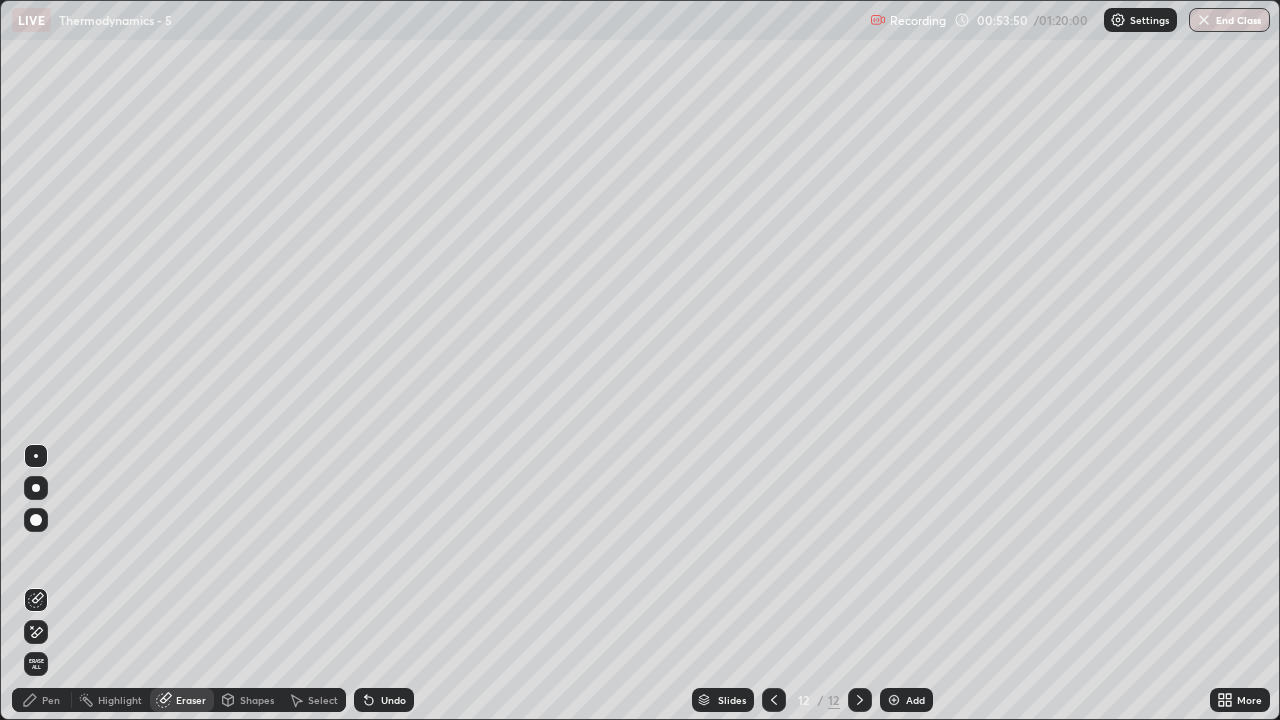 click on "Pen" at bounding box center [51, 700] 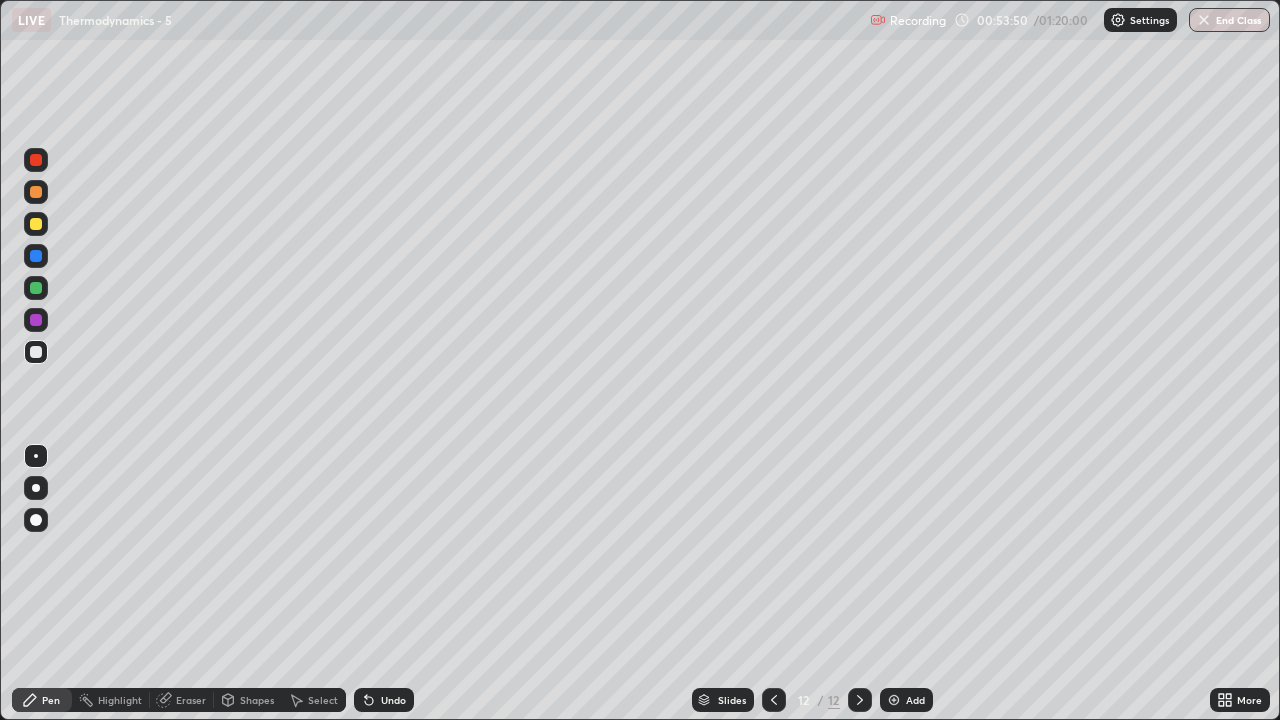 click at bounding box center (36, 224) 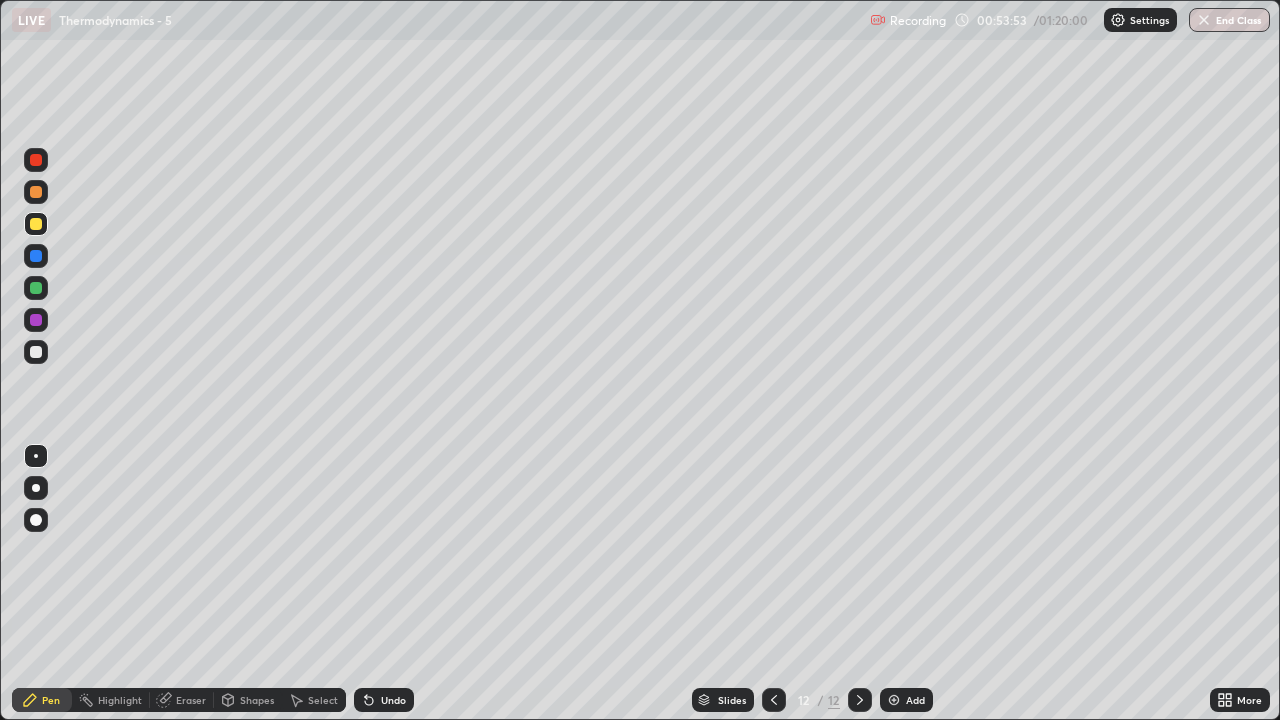 click at bounding box center [36, 352] 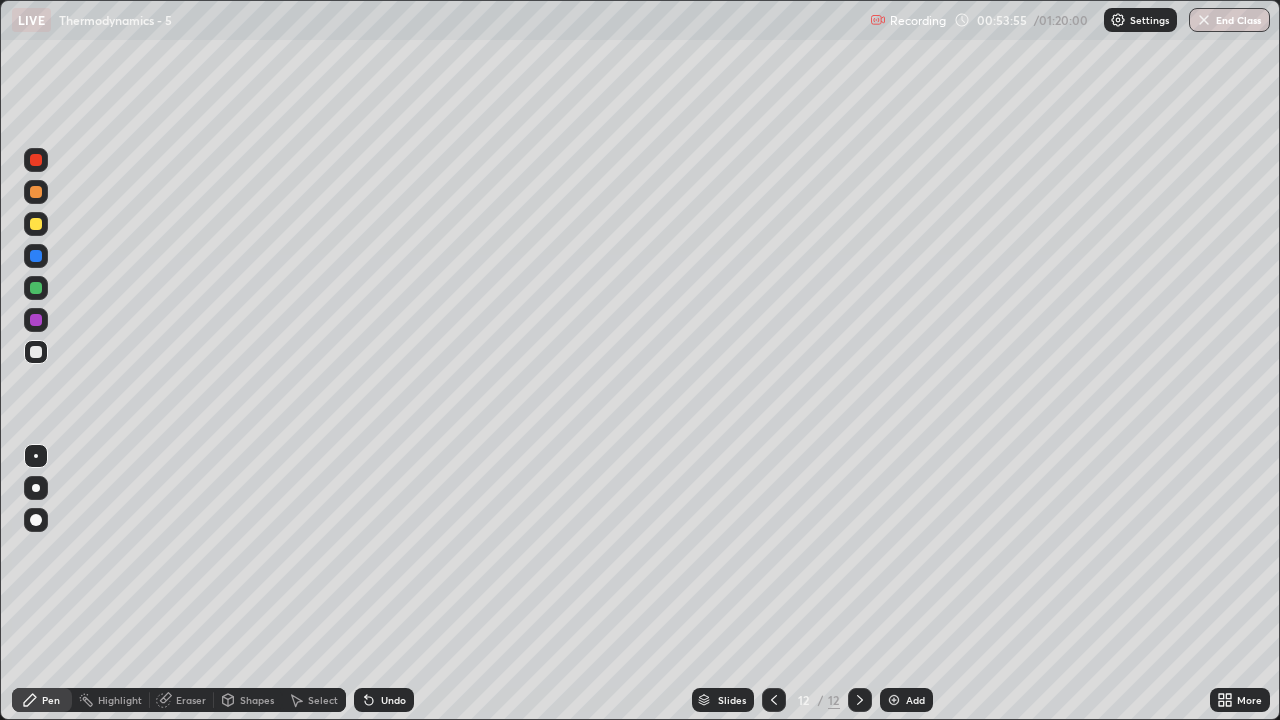 click on "Undo" at bounding box center [384, 700] 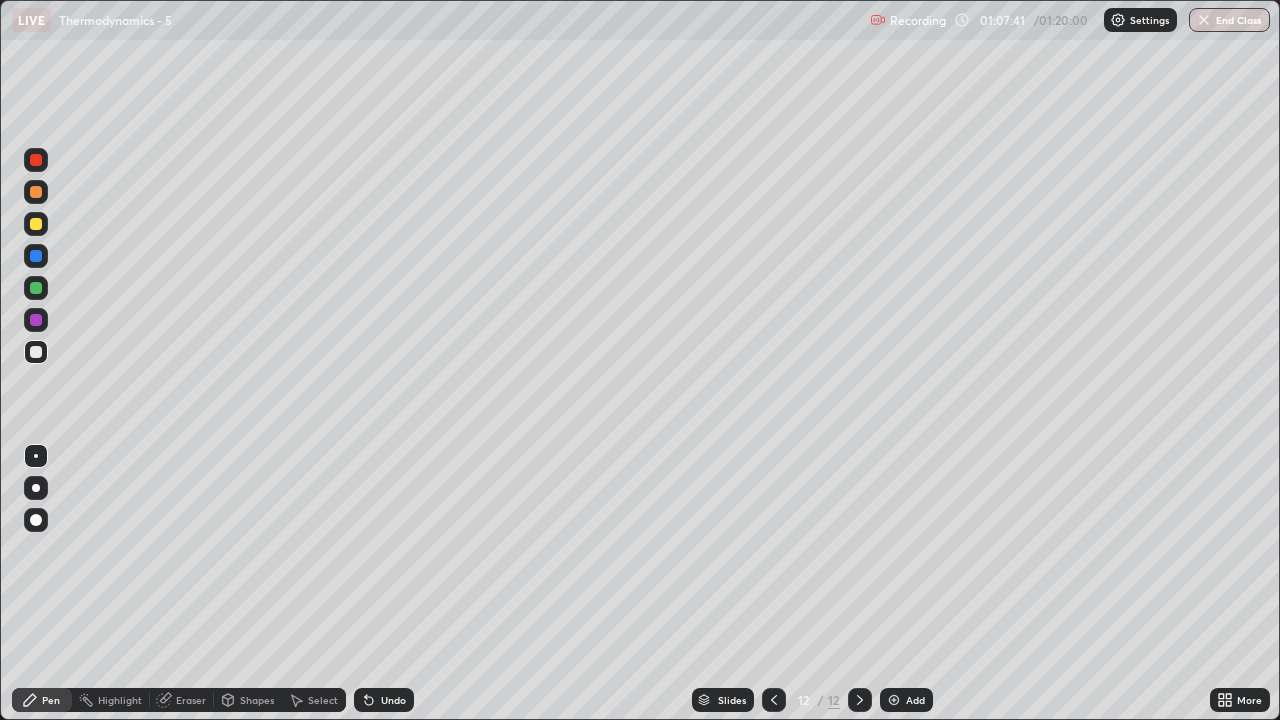 click on "Add" at bounding box center [915, 700] 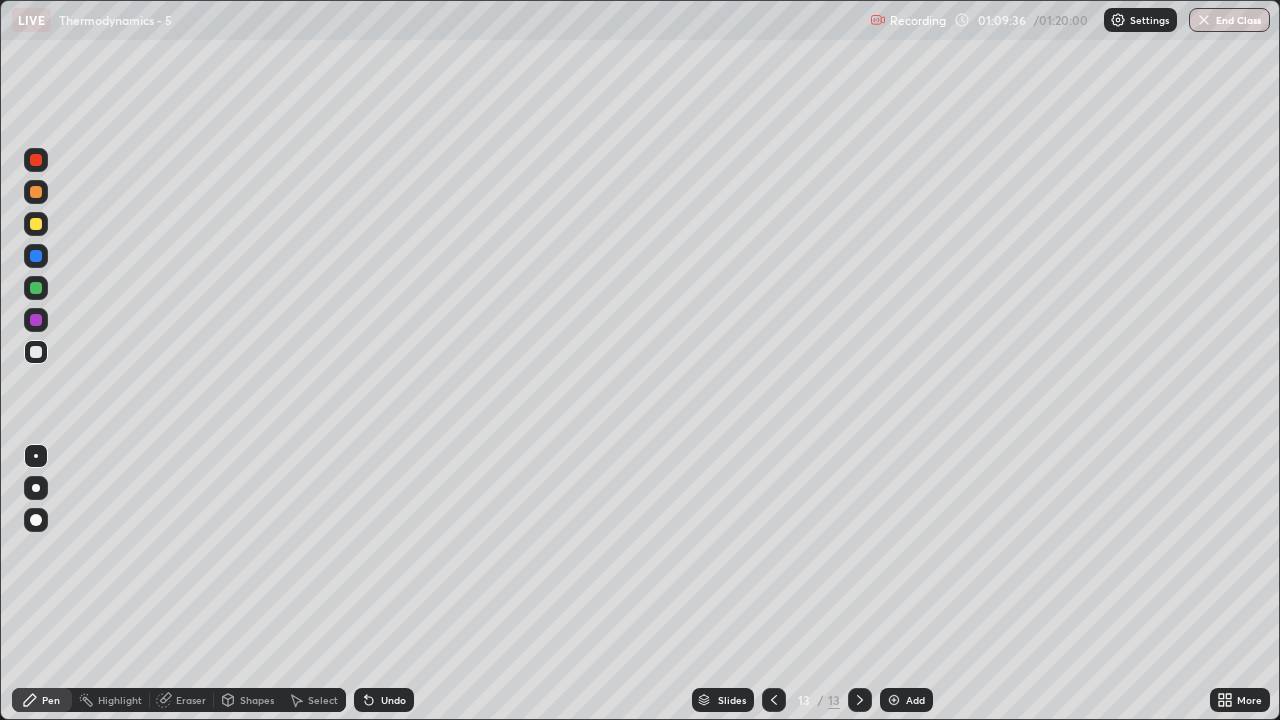 click at bounding box center (36, 224) 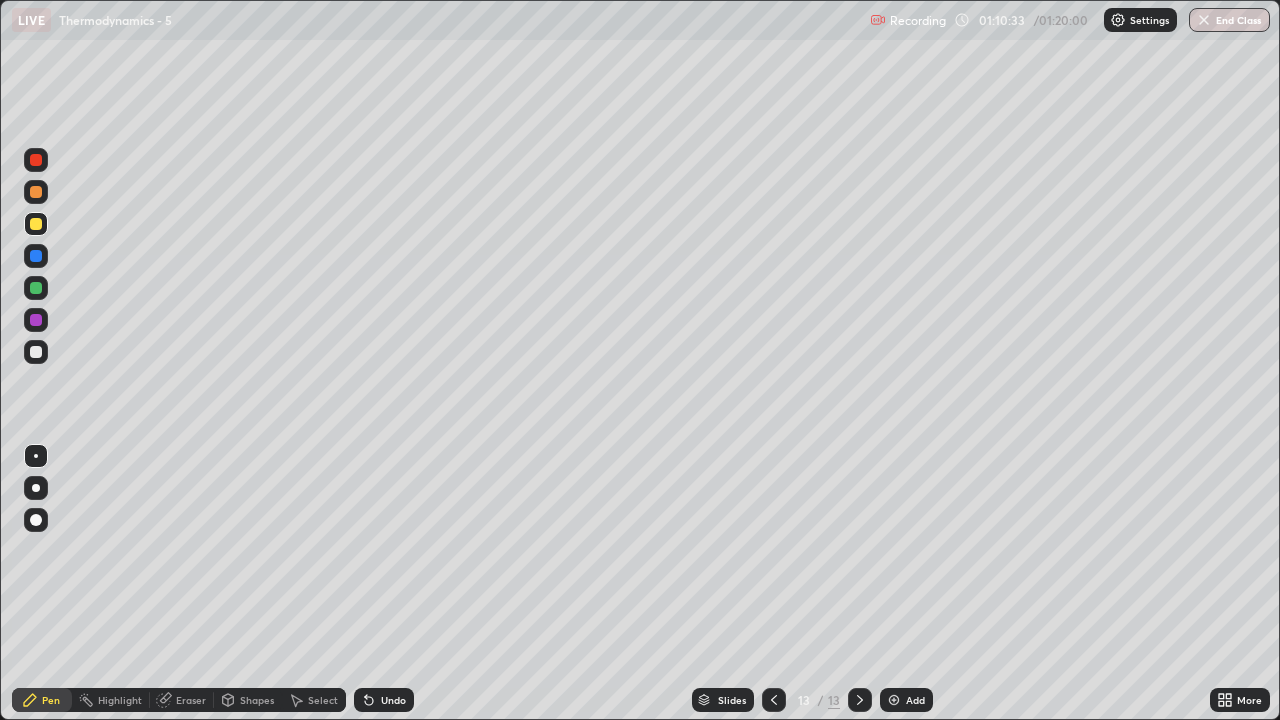 click at bounding box center [36, 352] 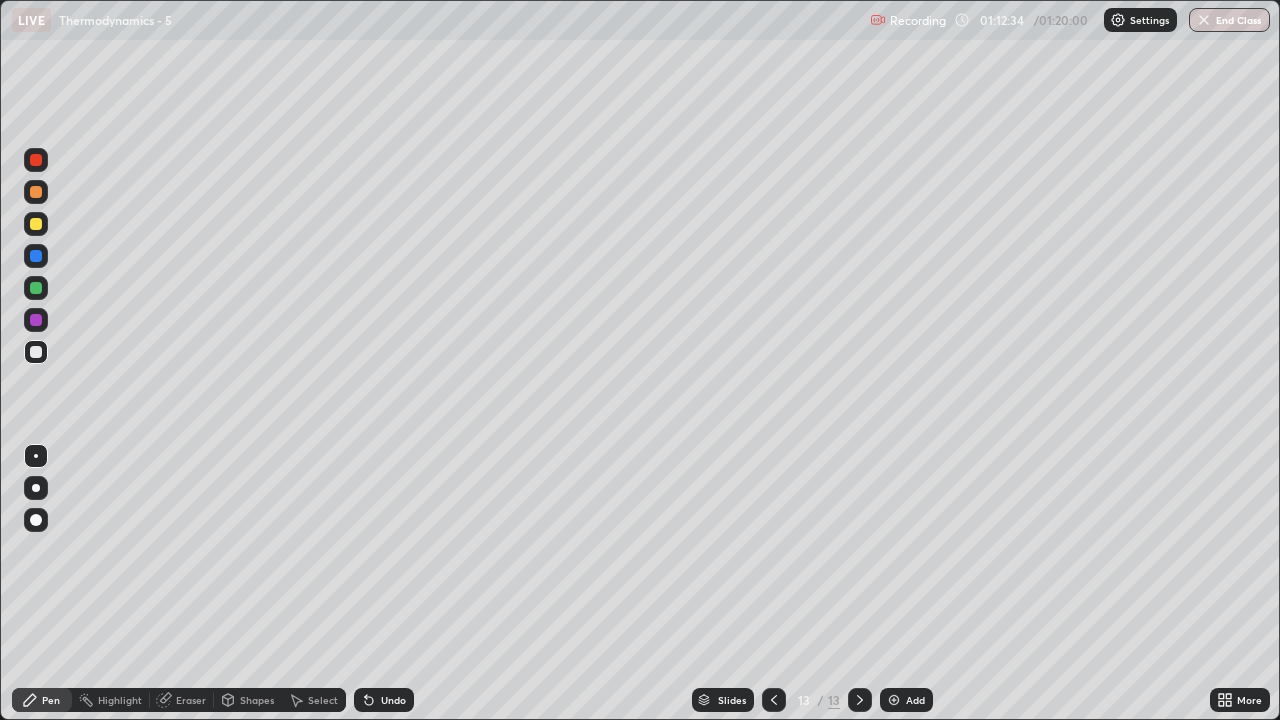 click at bounding box center [36, 288] 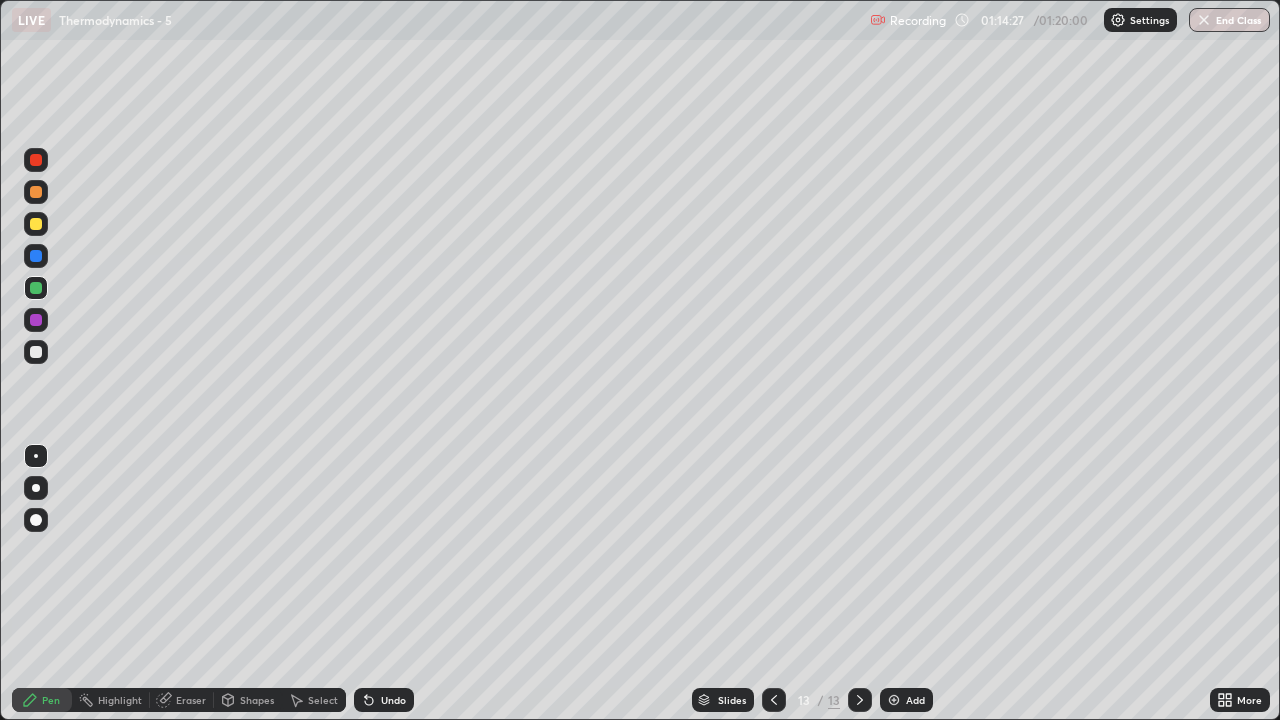 click on "Add" at bounding box center [906, 700] 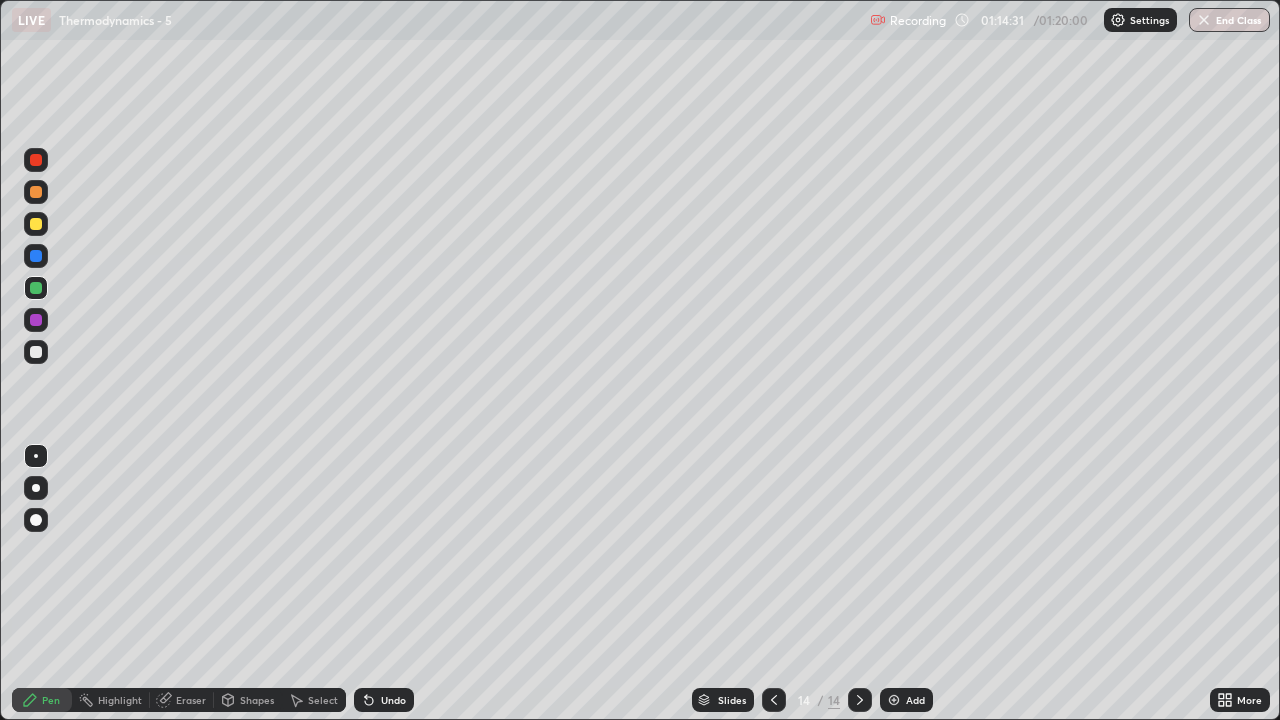 click at bounding box center [36, 224] 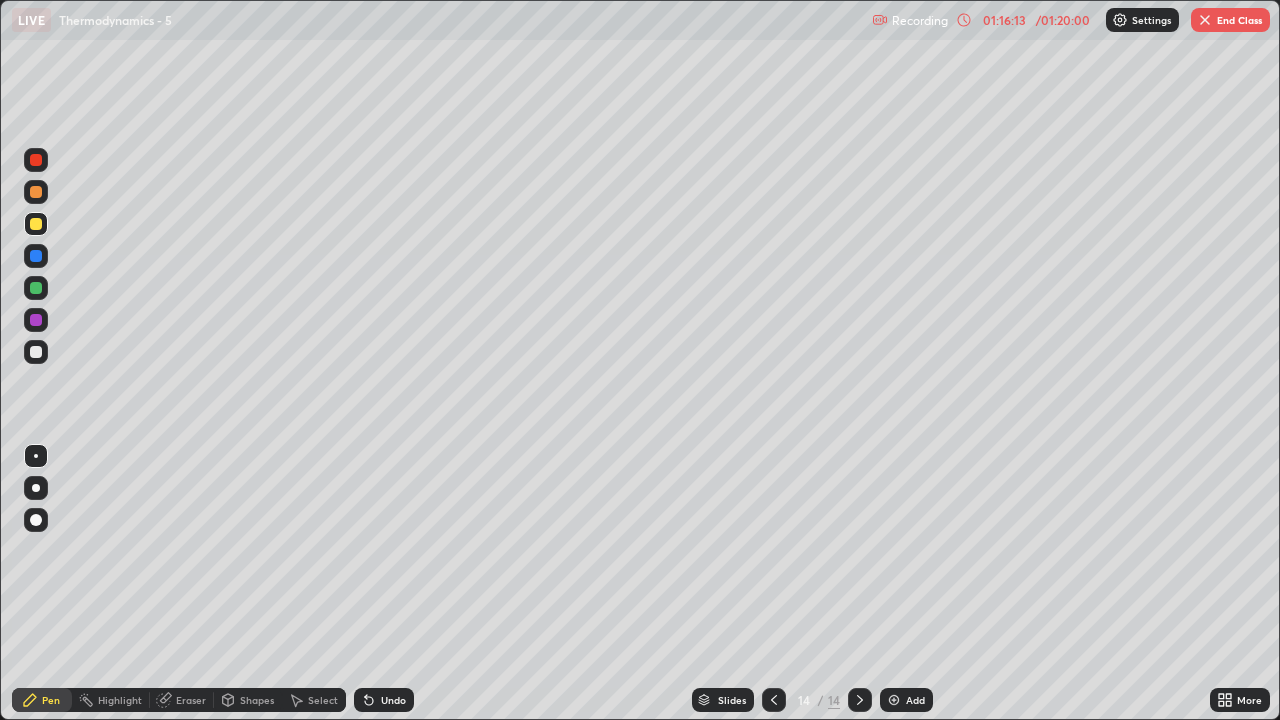 click at bounding box center [36, 352] 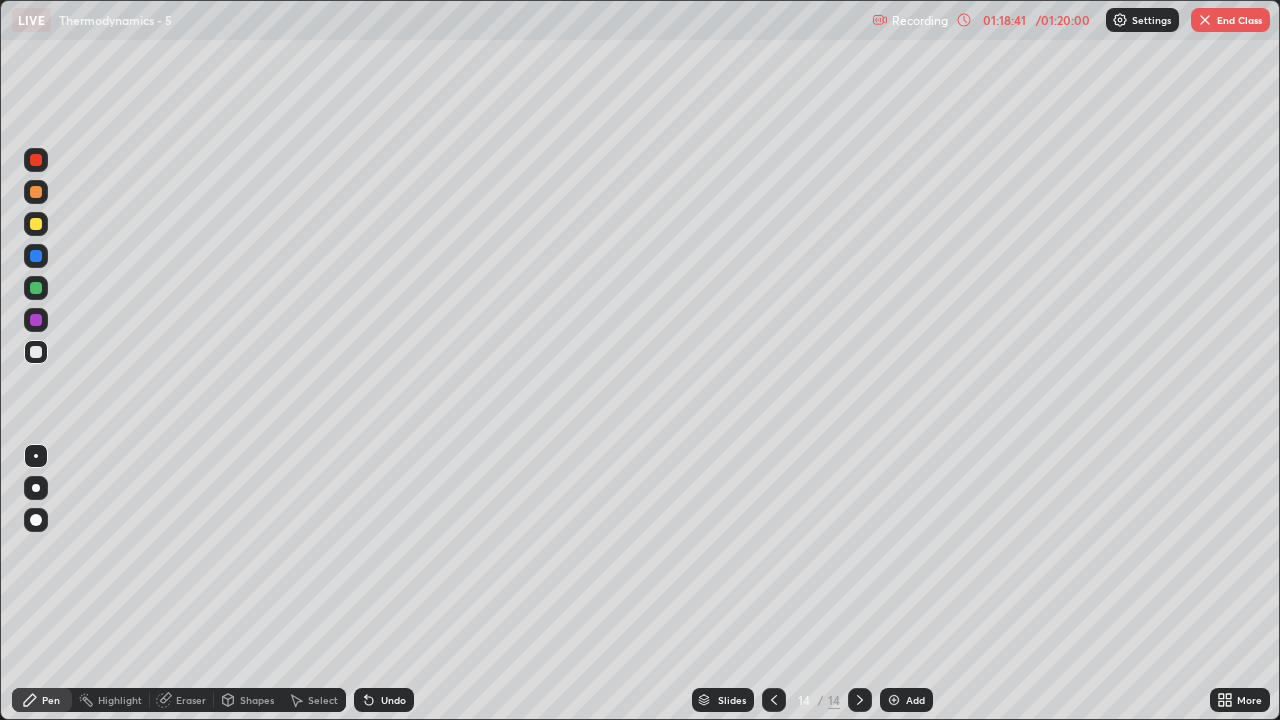 click on "End Class" at bounding box center [1230, 20] 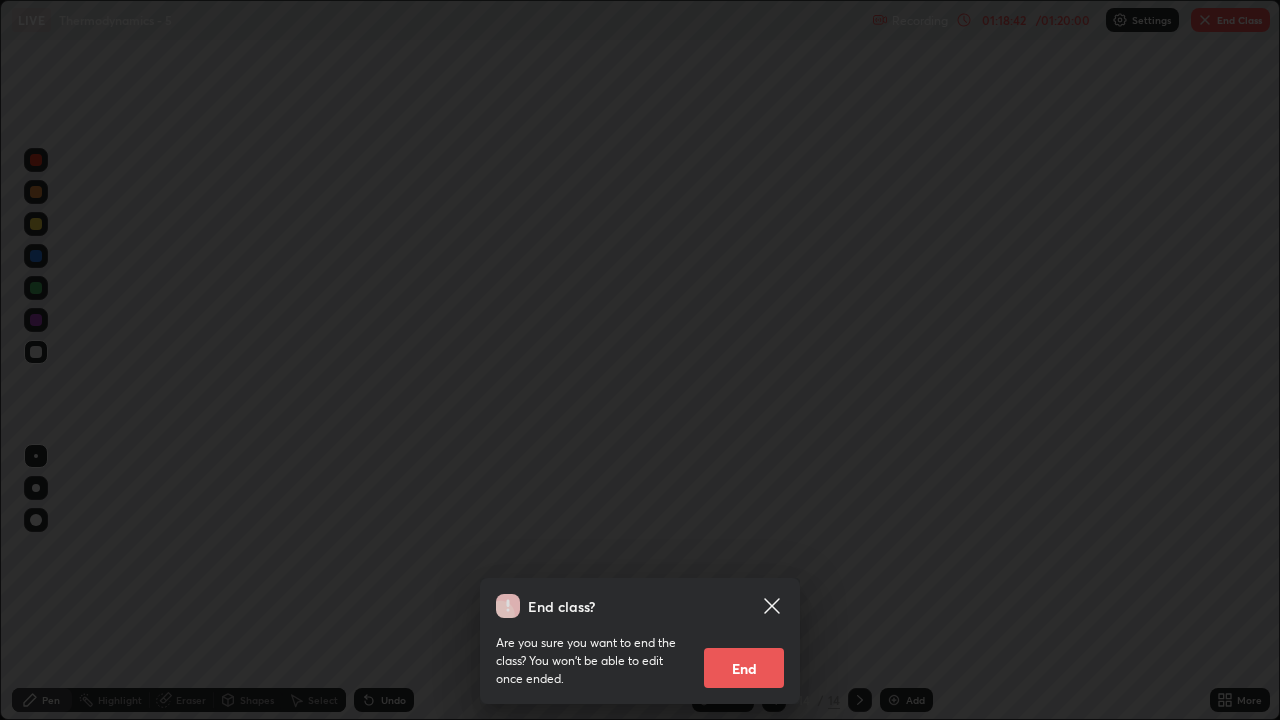 click on "End" at bounding box center [744, 668] 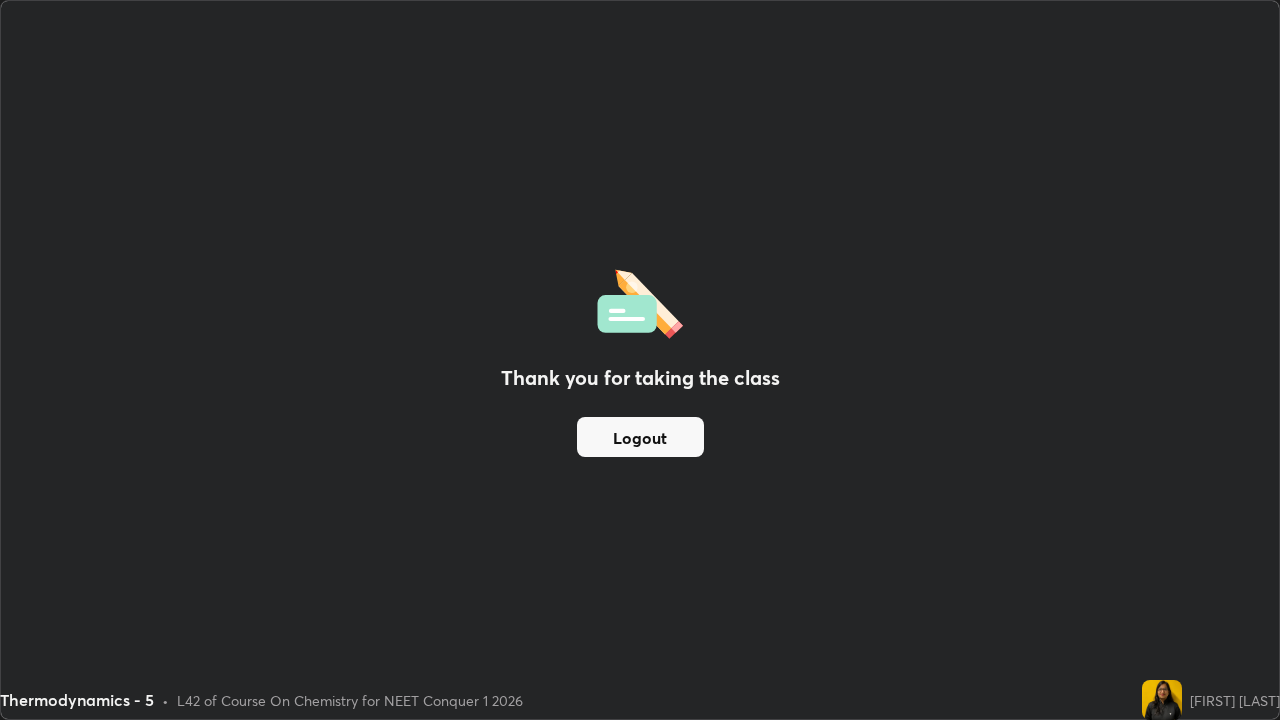 click on "Logout" at bounding box center [640, 437] 